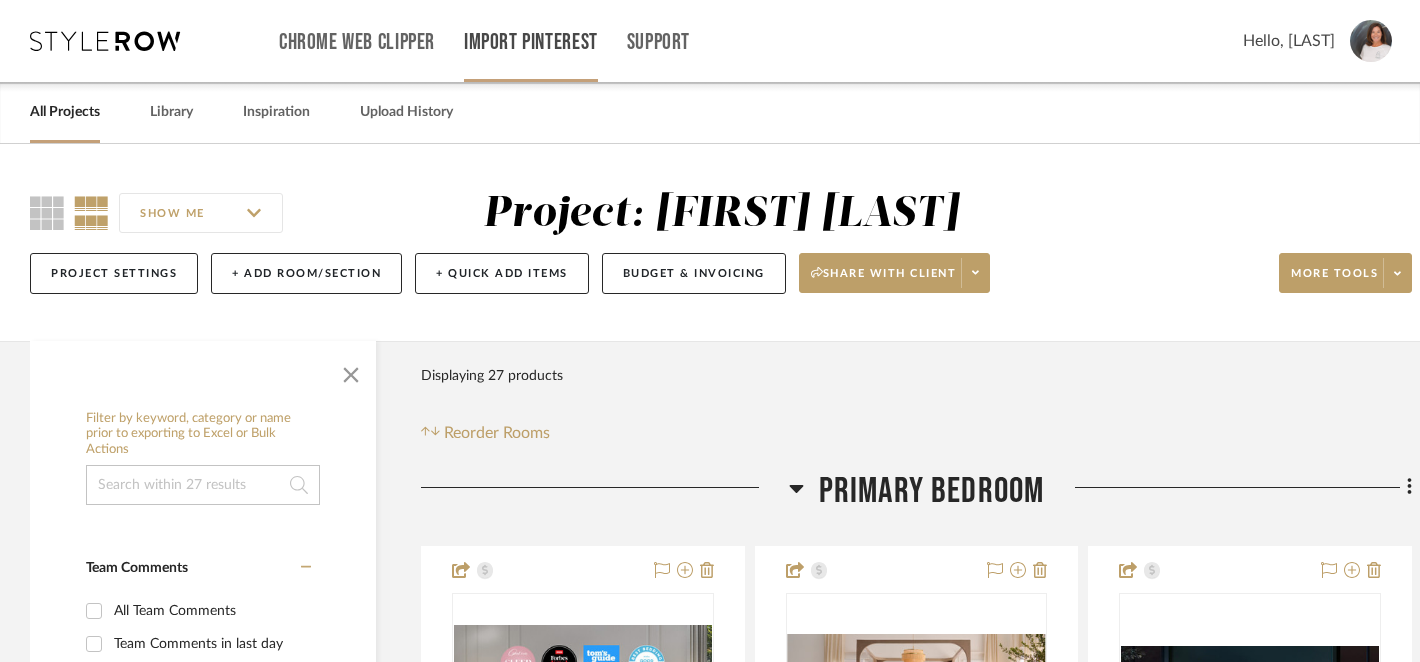 scroll, scrollTop: 0, scrollLeft: 0, axis: both 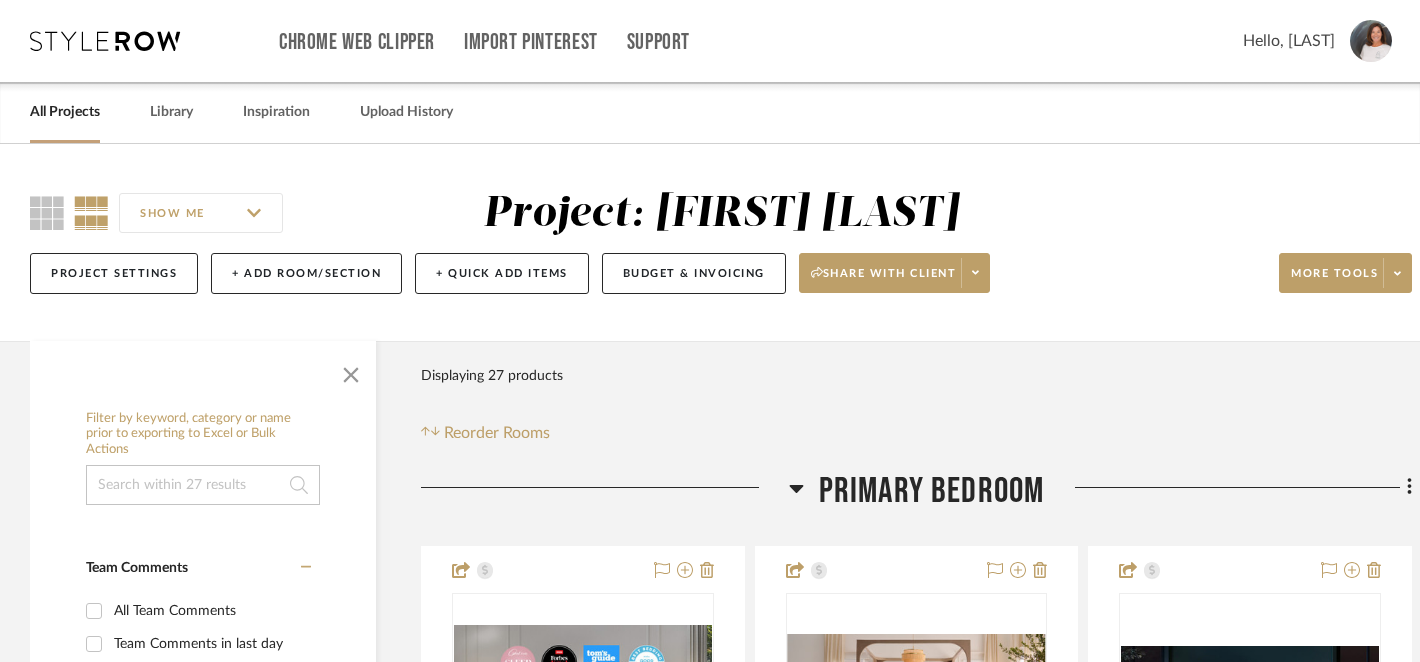 click on "All Projects" at bounding box center [65, 112] 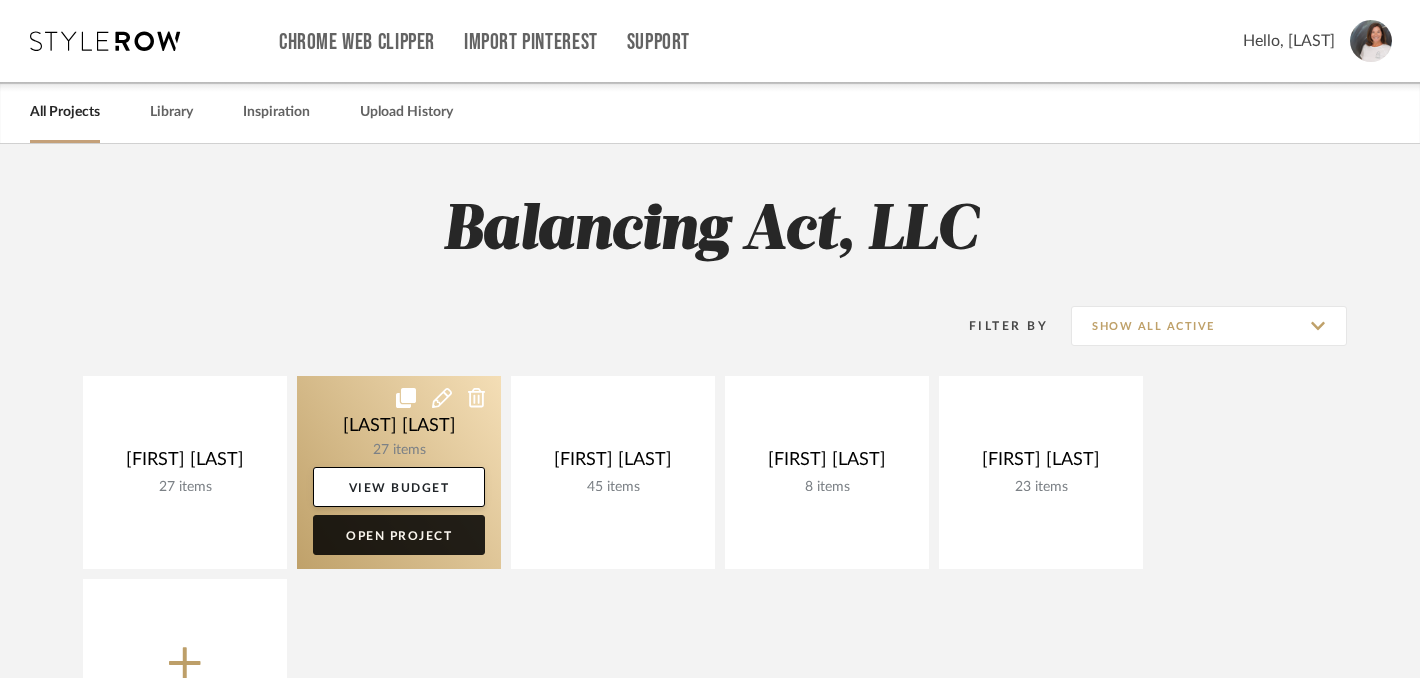 click on "Open Project" at bounding box center (399, 535) 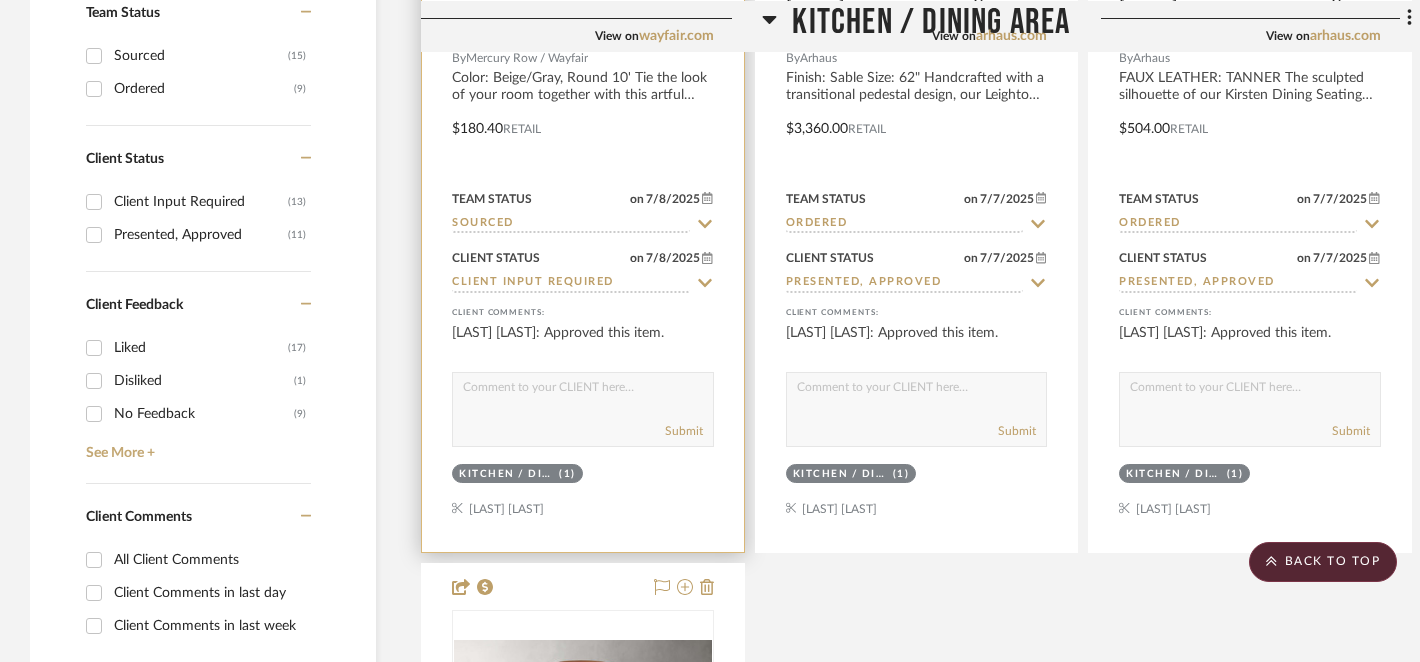 scroll, scrollTop: 869, scrollLeft: 0, axis: vertical 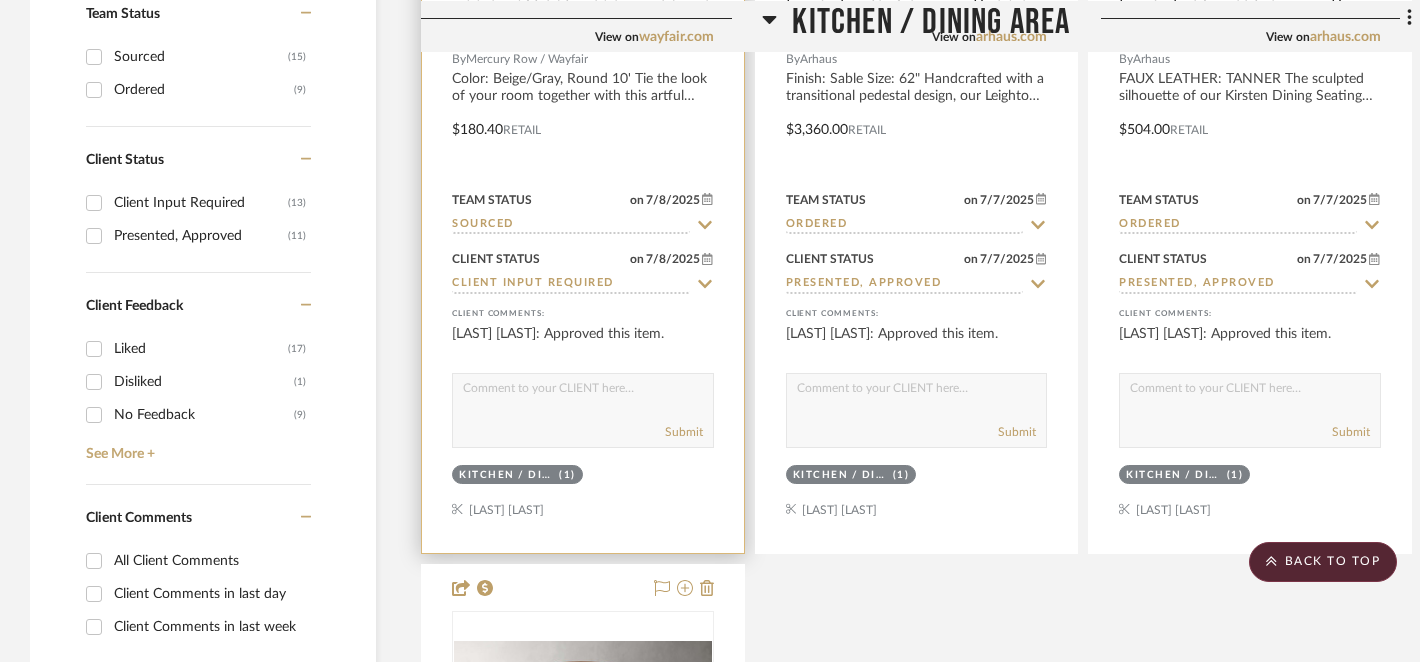 click at bounding box center (583, 393) 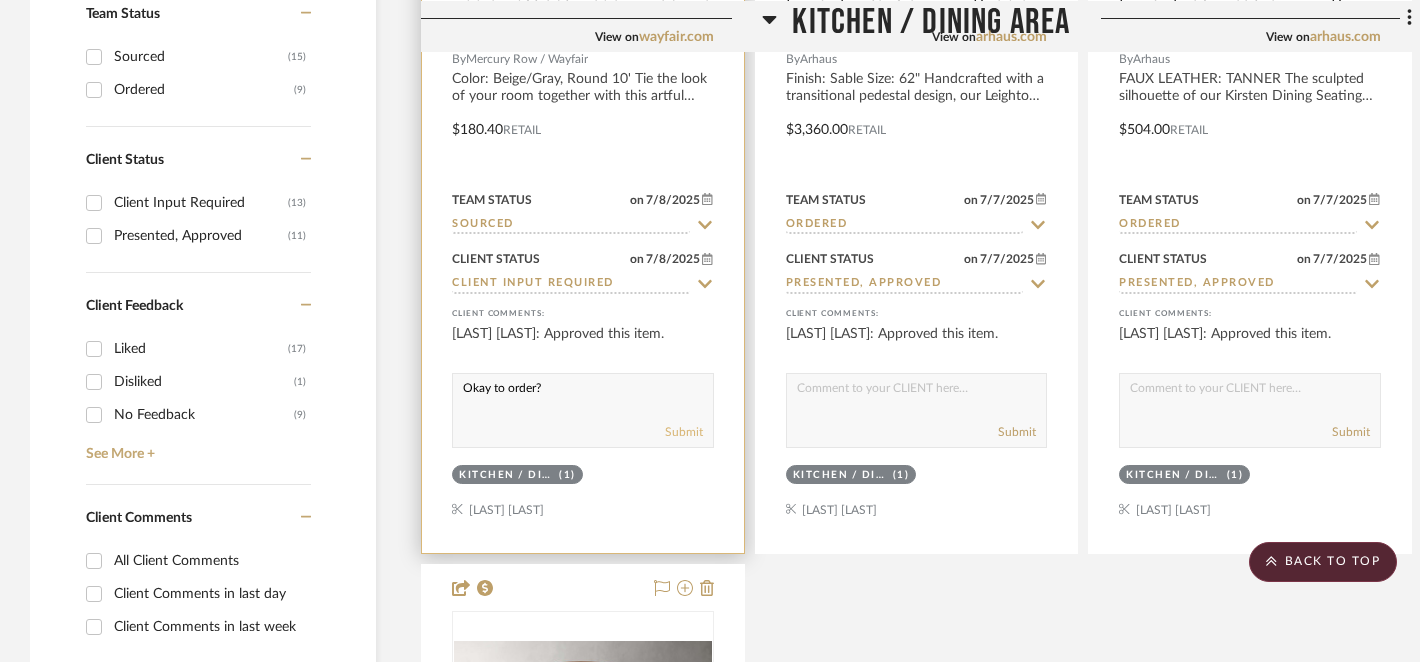 type on "Okay to order?" 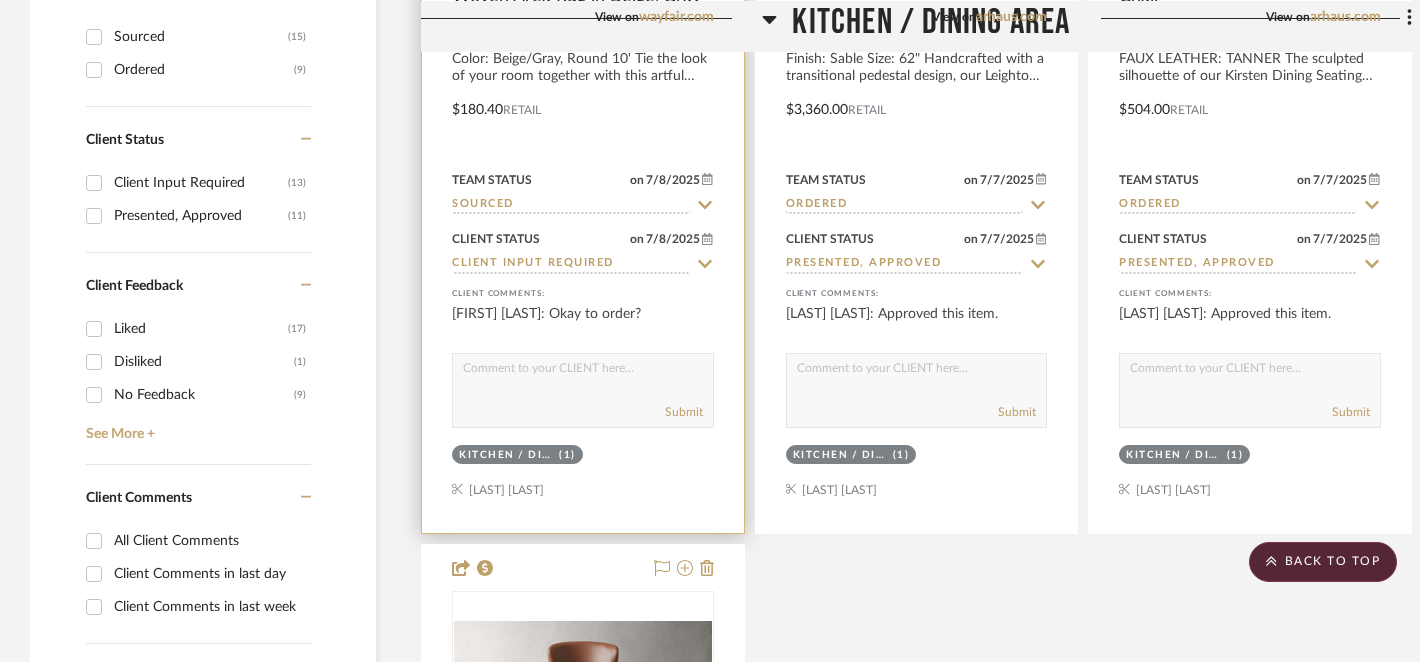scroll, scrollTop: 892, scrollLeft: 0, axis: vertical 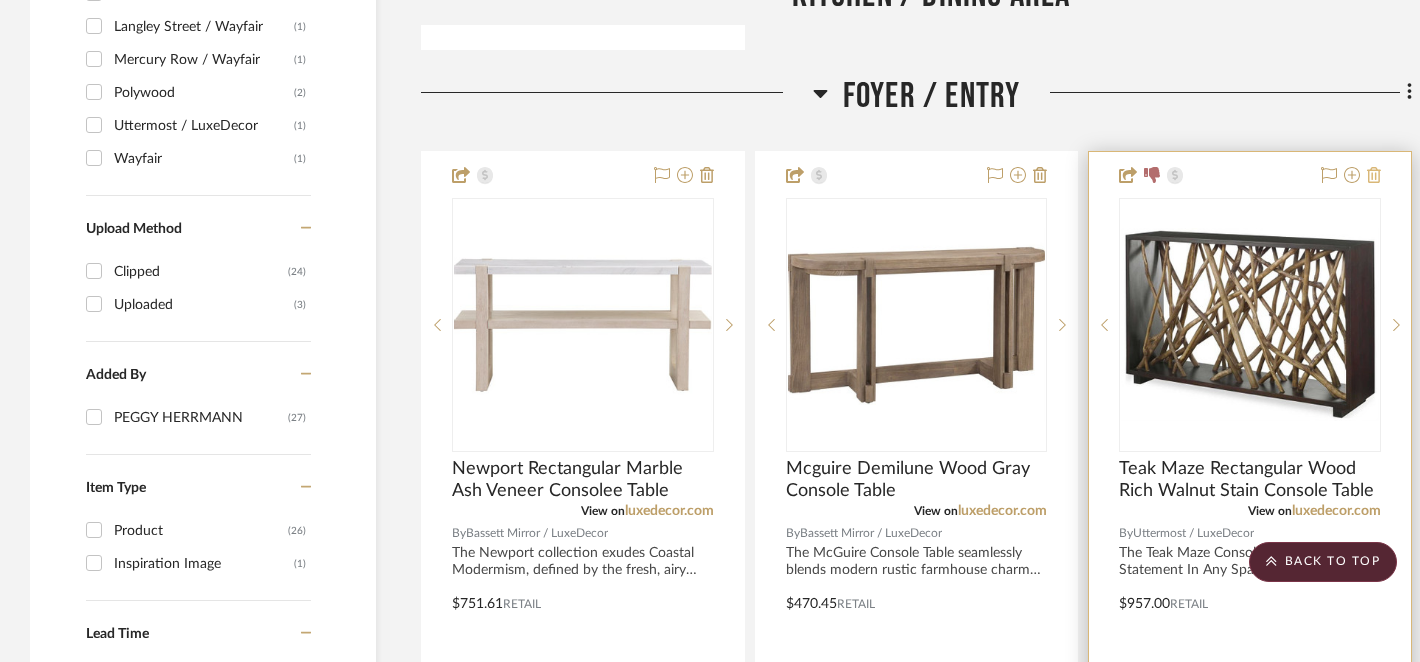 click at bounding box center (1374, 175) 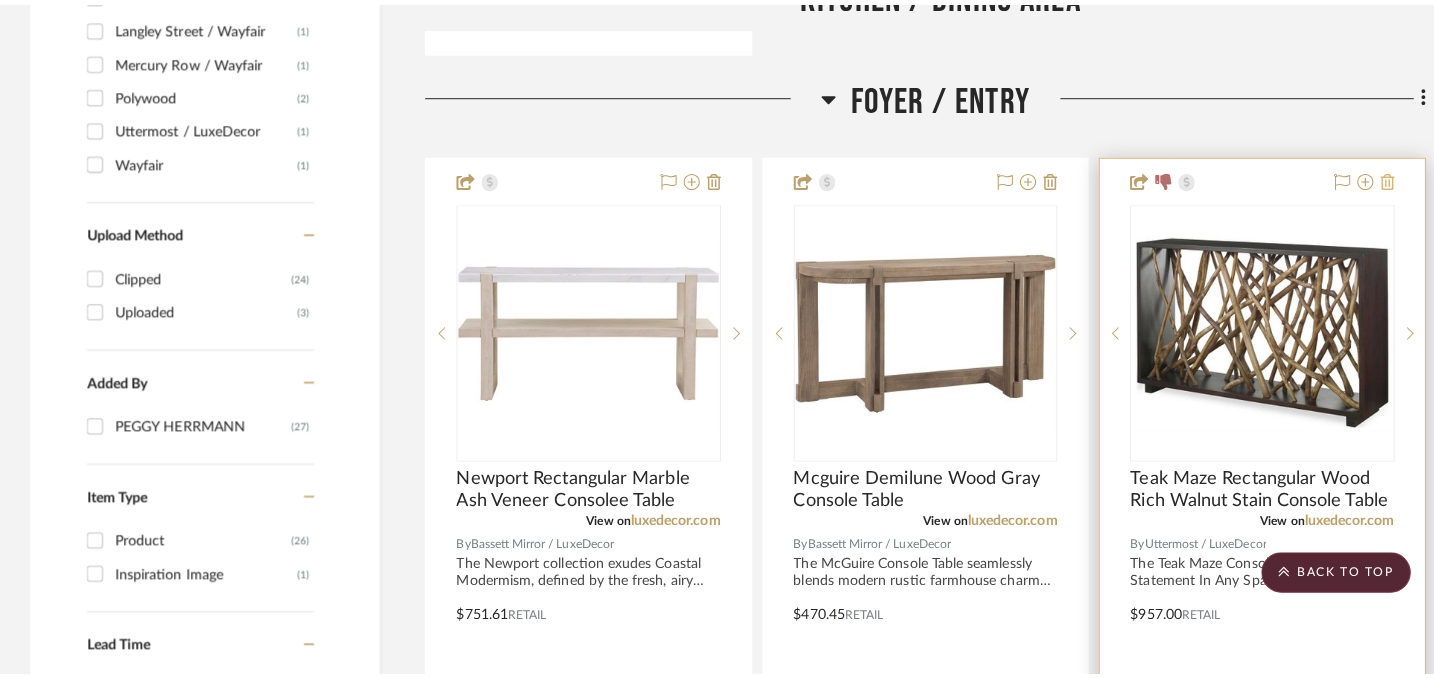 scroll, scrollTop: 0, scrollLeft: 0, axis: both 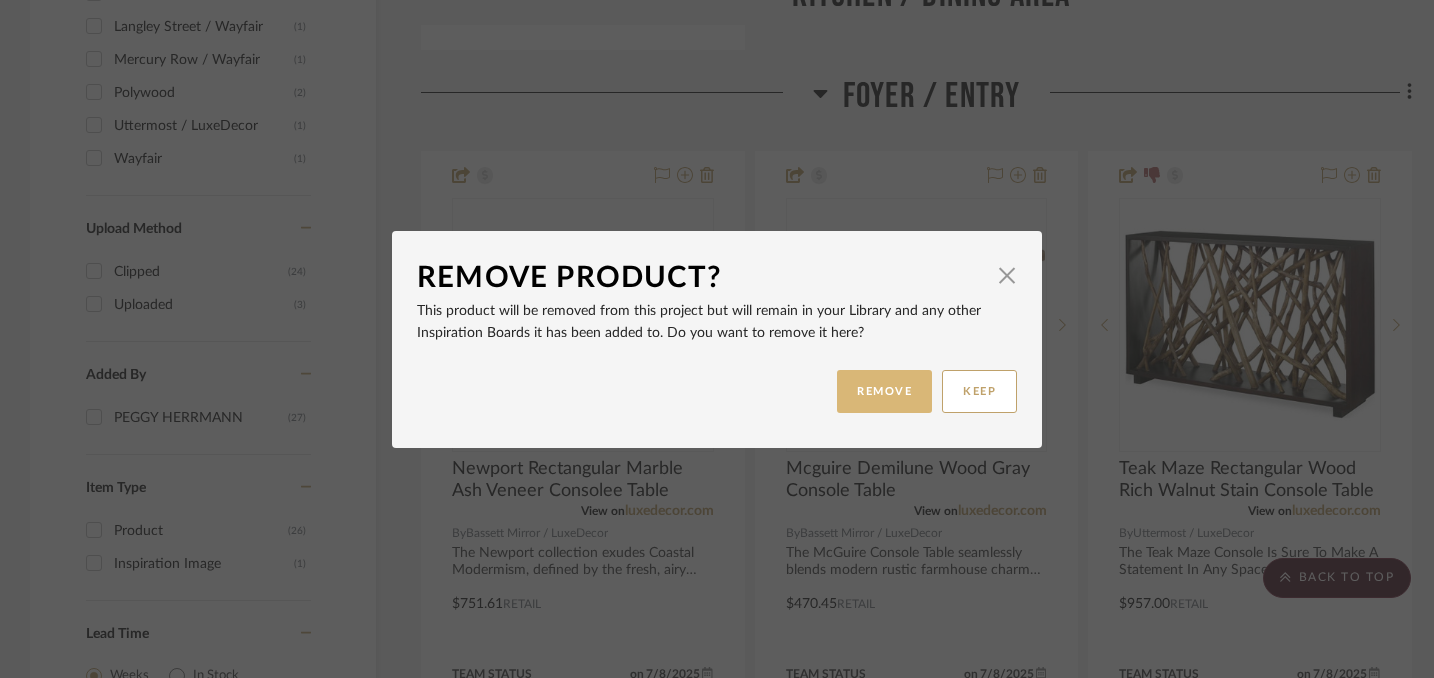 click on "REMOVE" at bounding box center (884, 391) 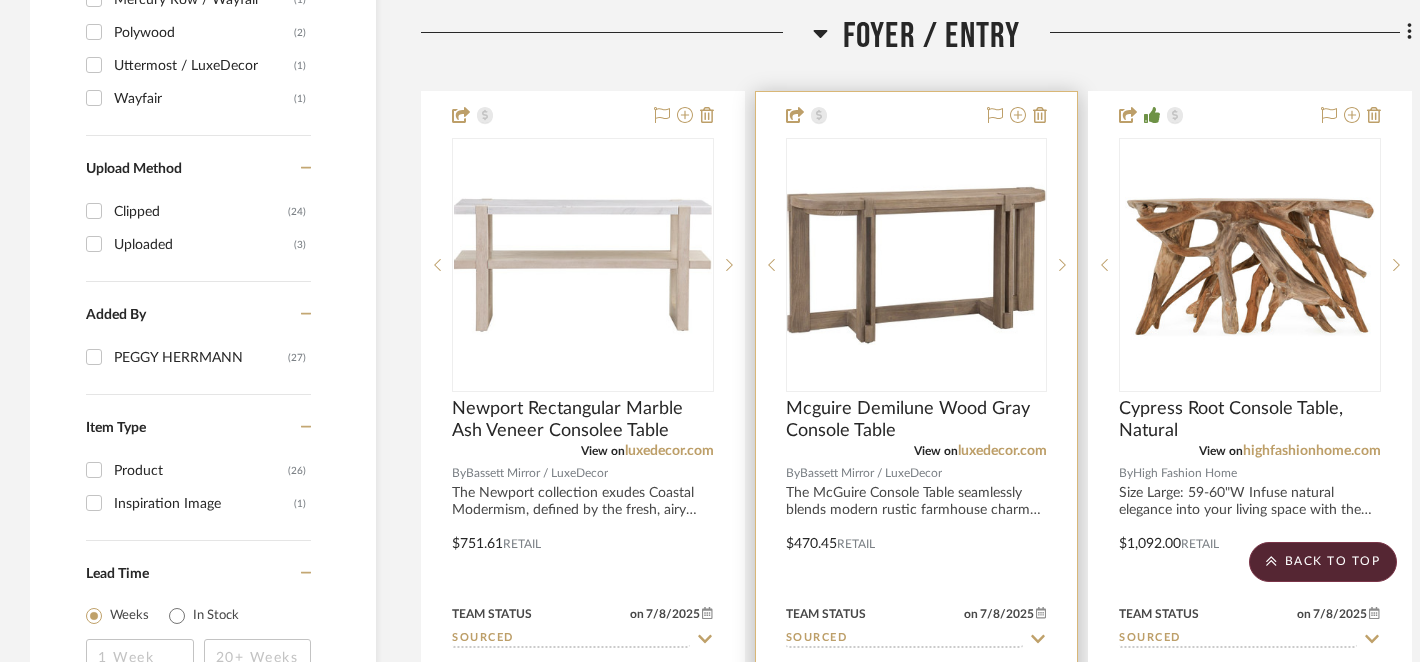 scroll, scrollTop: 2306, scrollLeft: 0, axis: vertical 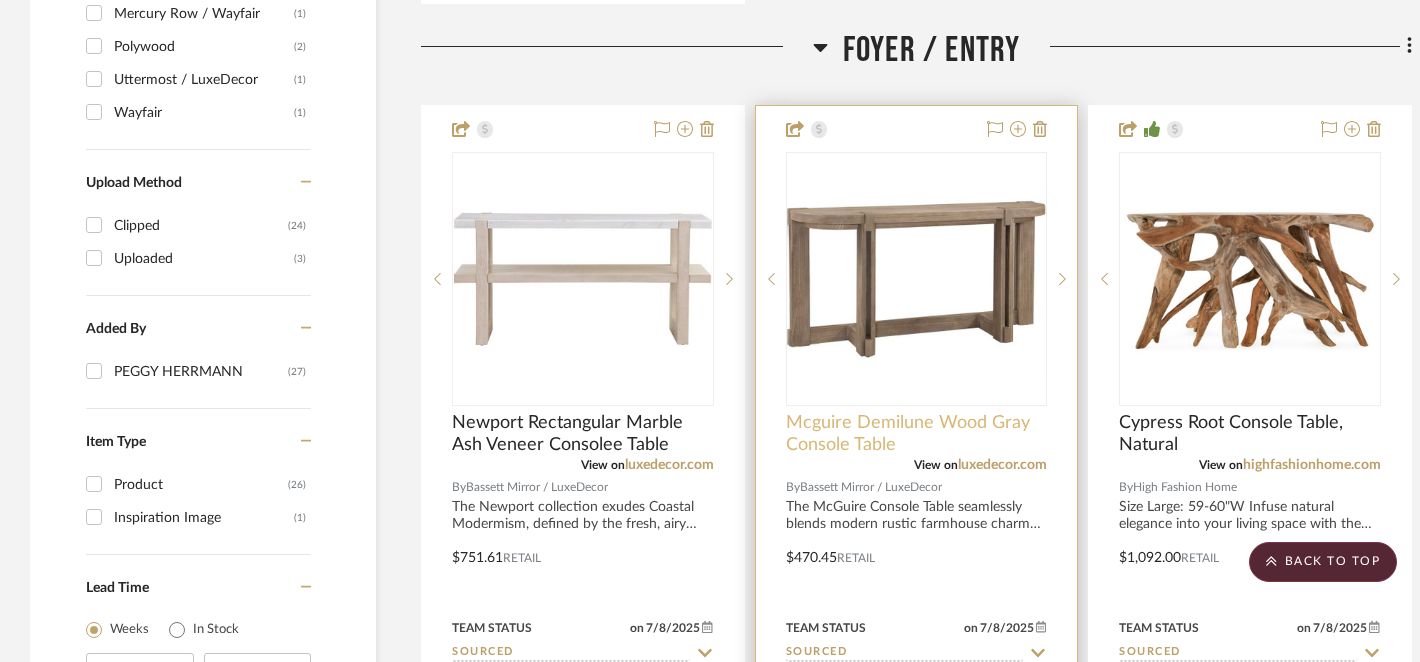 click on "Mcguire Demilune Wood Gray Console Table" at bounding box center (917, 434) 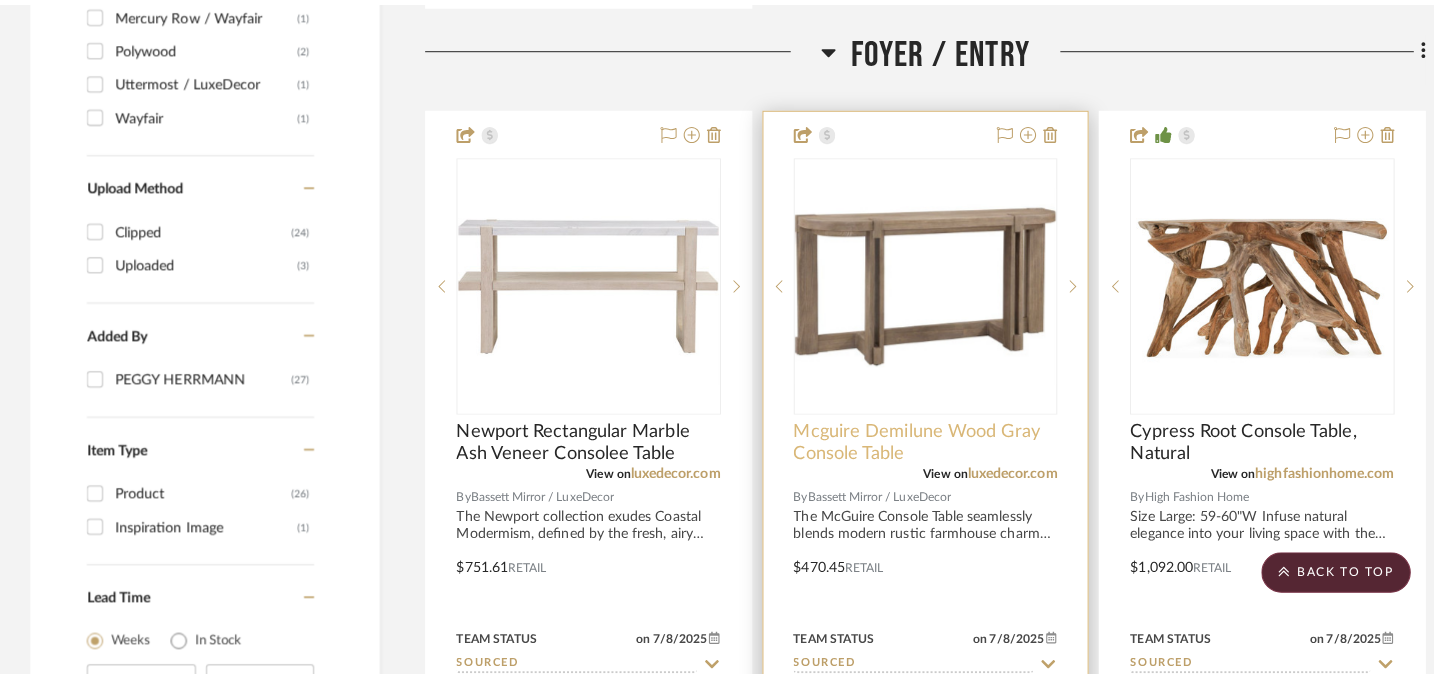 scroll, scrollTop: 0, scrollLeft: 0, axis: both 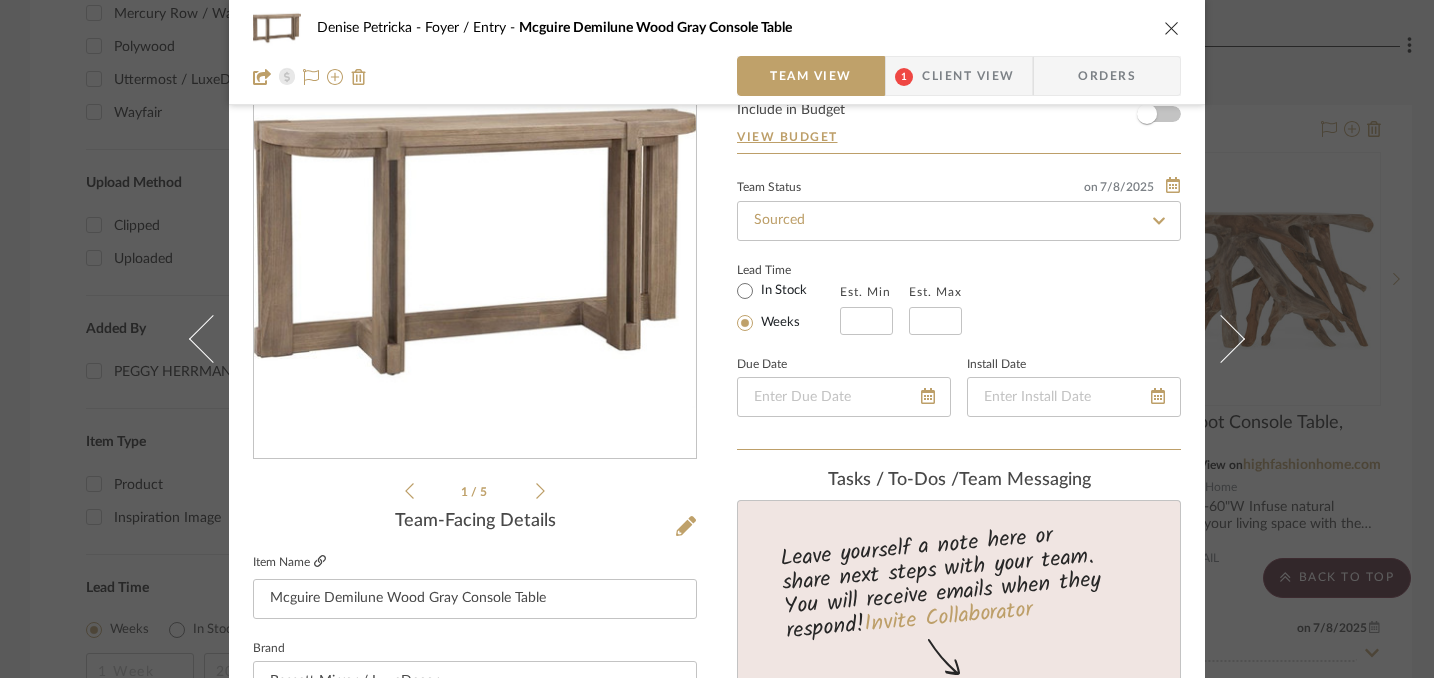click at bounding box center (320, 561) 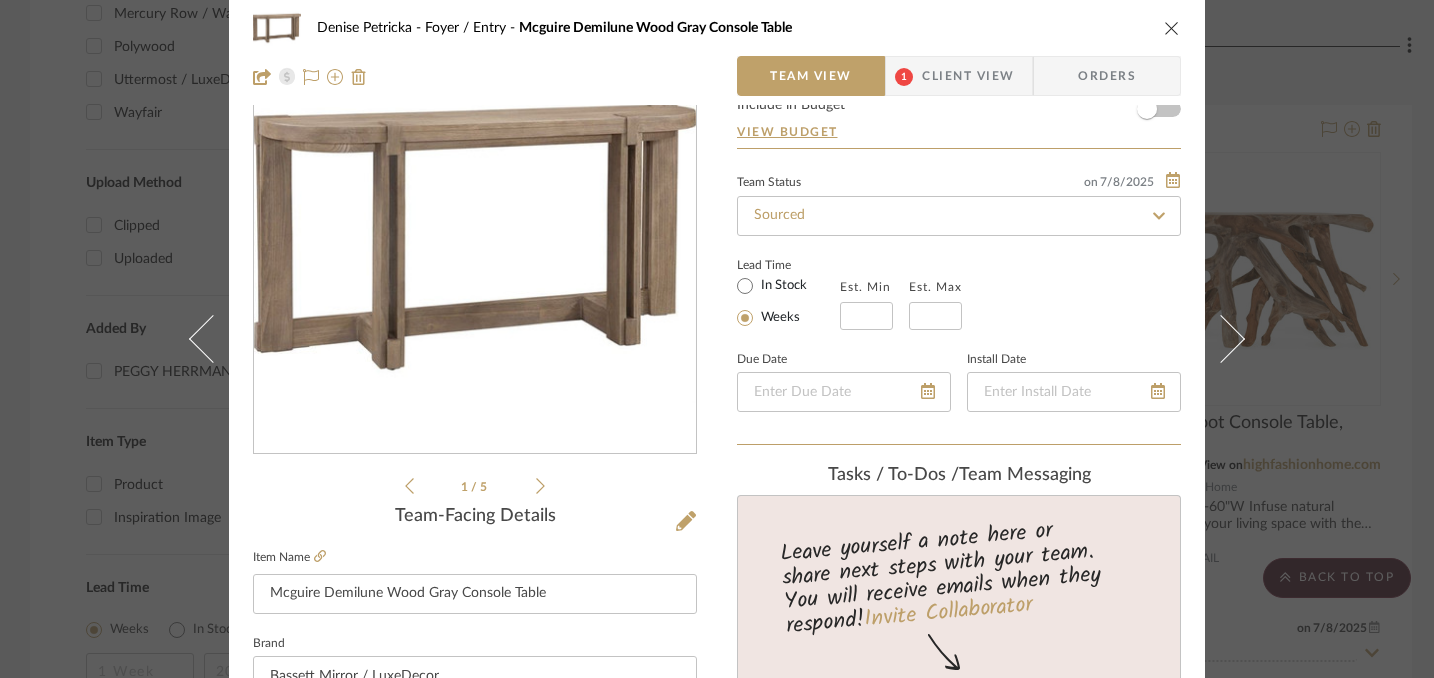 scroll, scrollTop: 0, scrollLeft: 0, axis: both 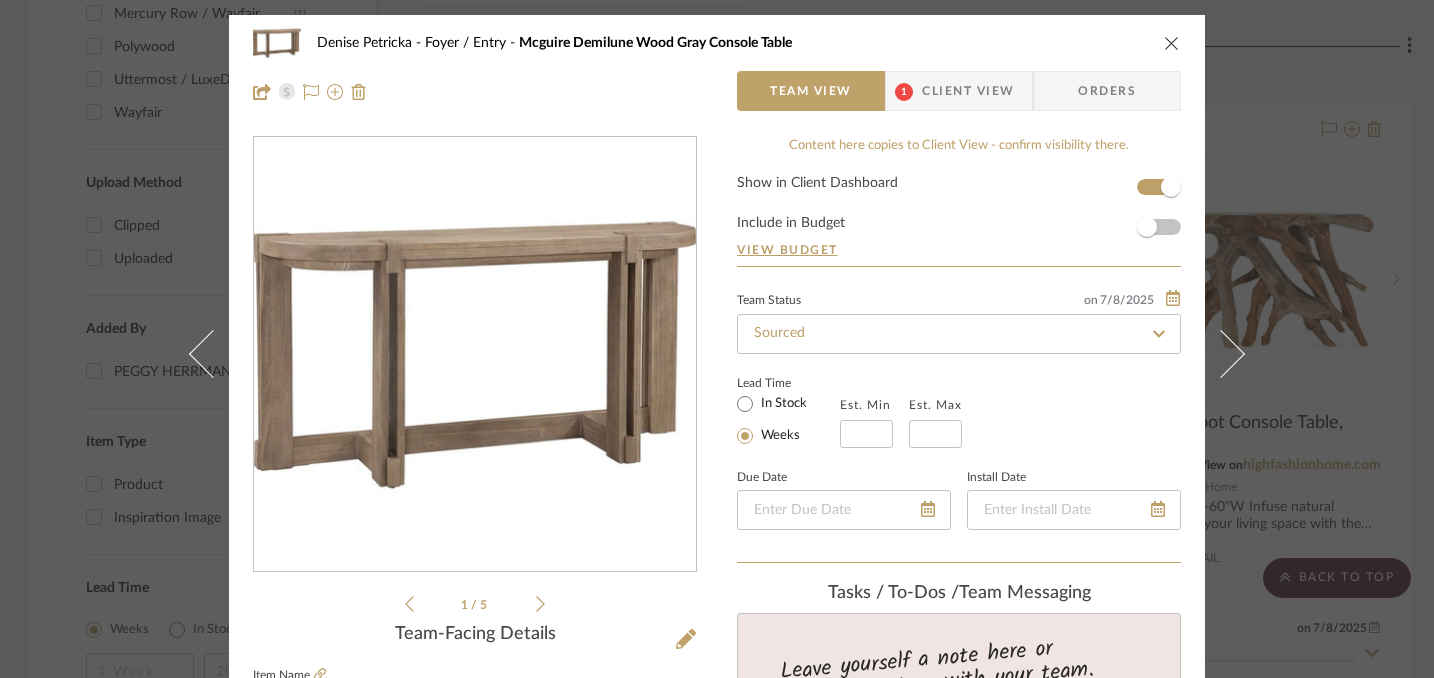 click at bounding box center (1172, 43) 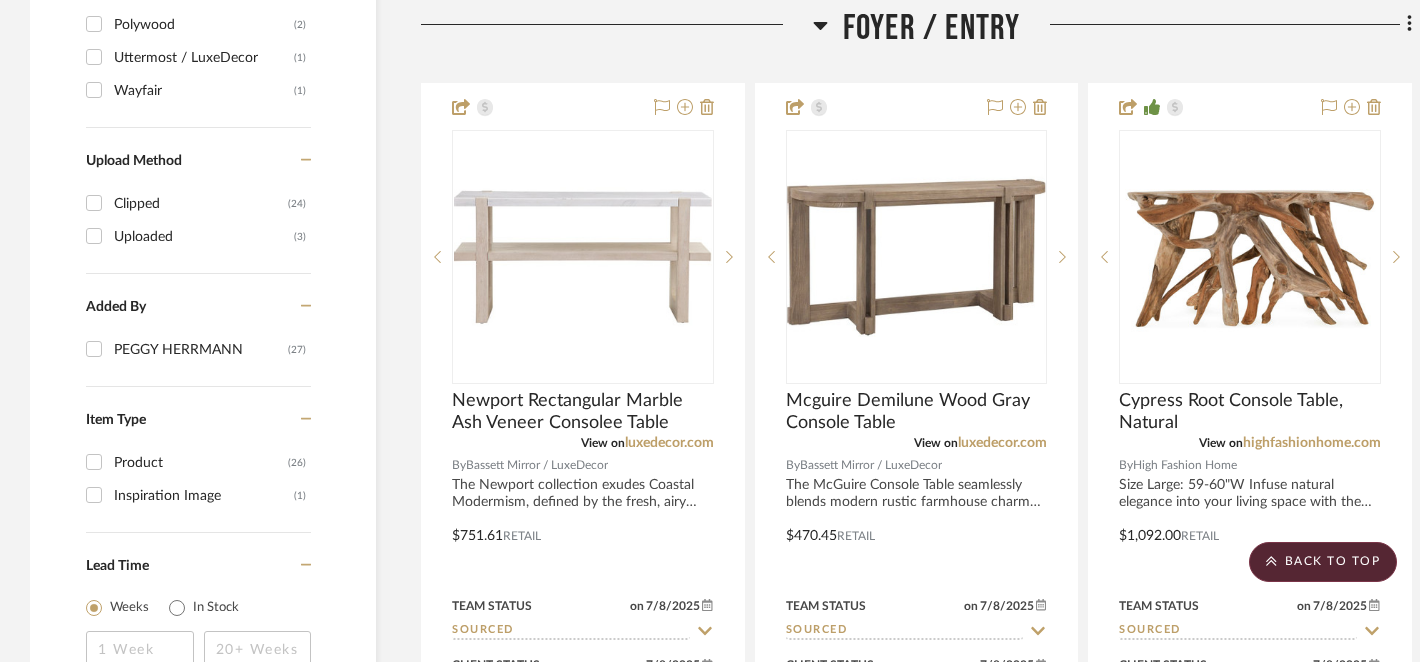 scroll, scrollTop: 2329, scrollLeft: 0, axis: vertical 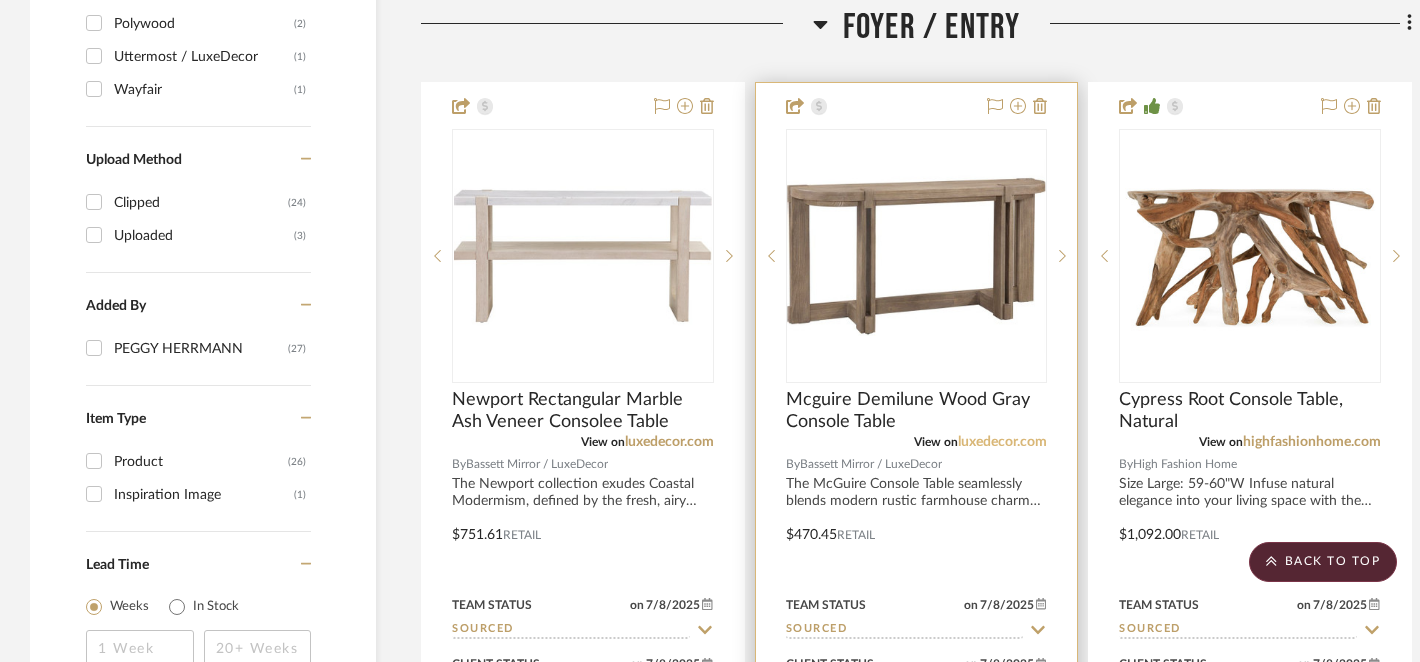 click on "luxedecor.com" at bounding box center (1002, 442) 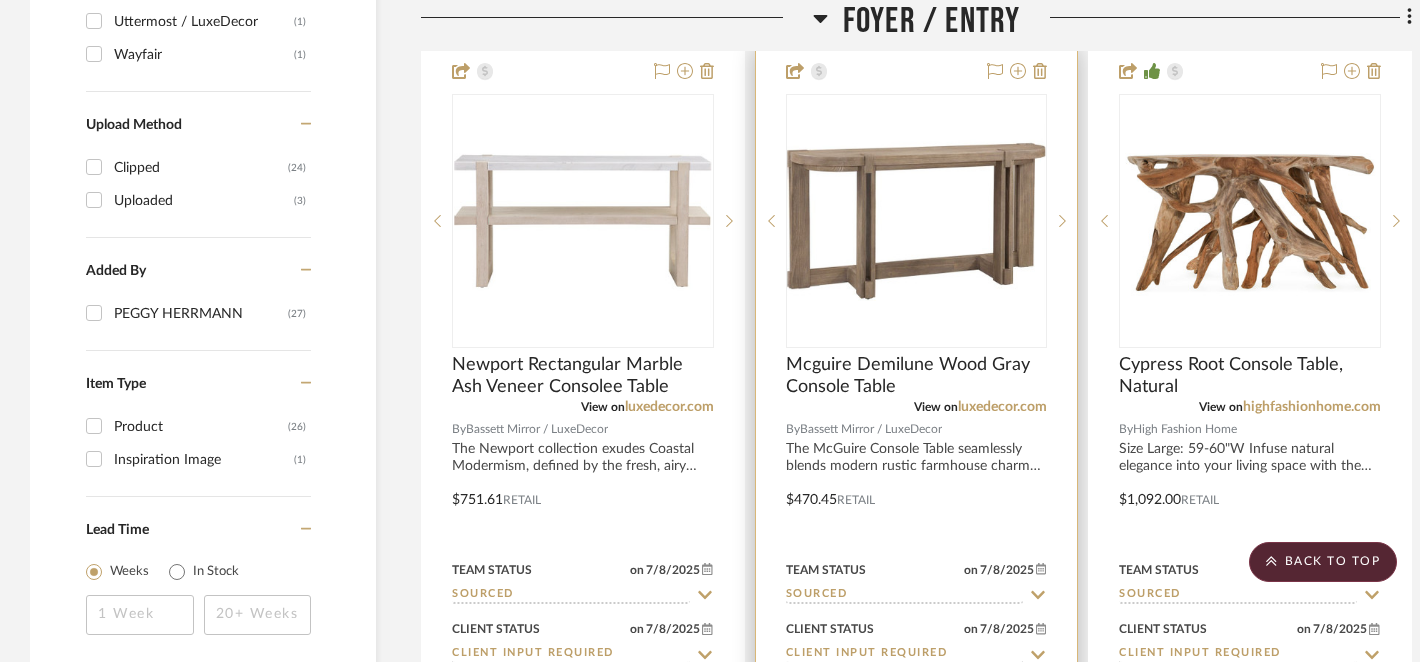 scroll, scrollTop: 2368, scrollLeft: 0, axis: vertical 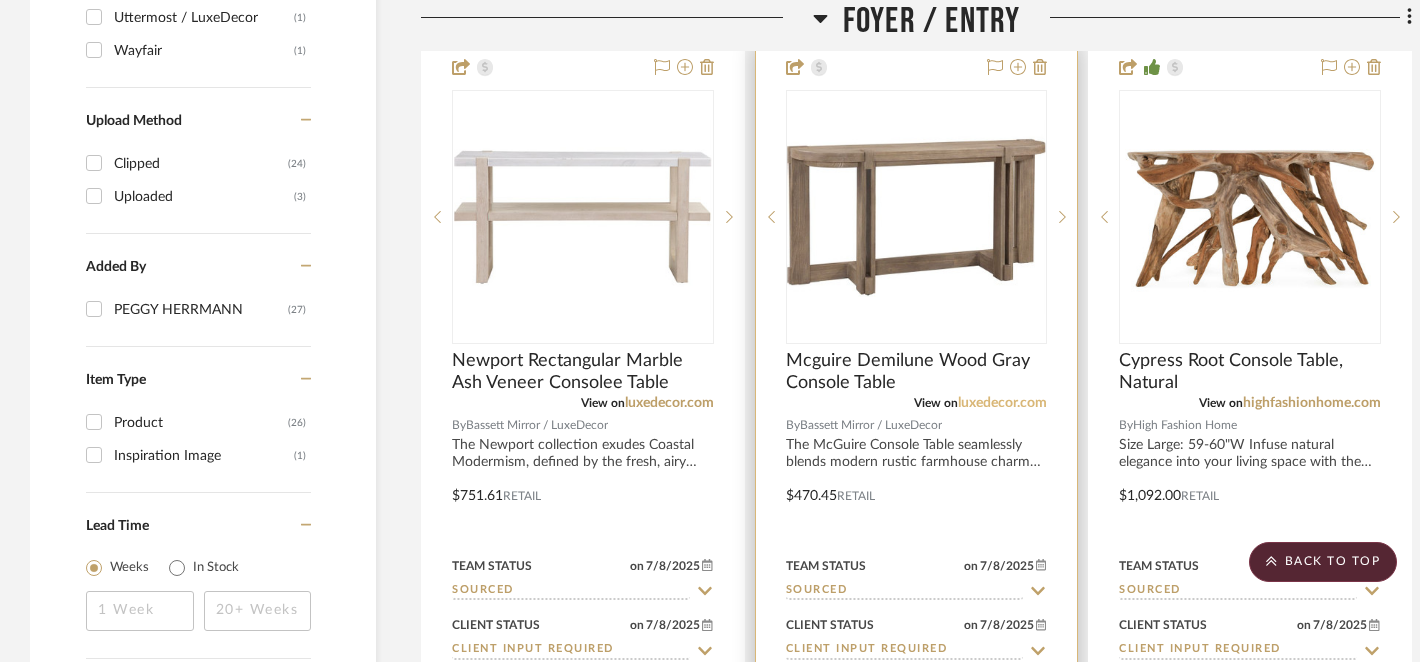 click on "luxedecor.com" at bounding box center (1002, 403) 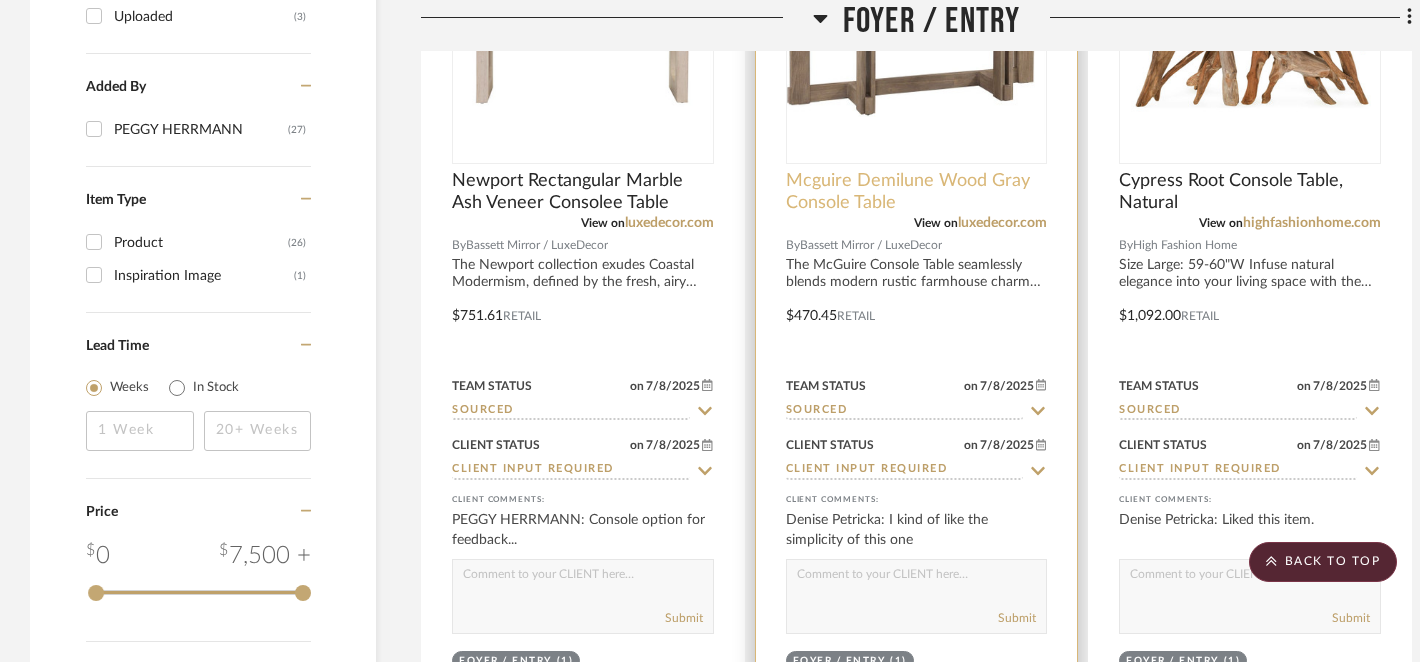 scroll, scrollTop: 2565, scrollLeft: 0, axis: vertical 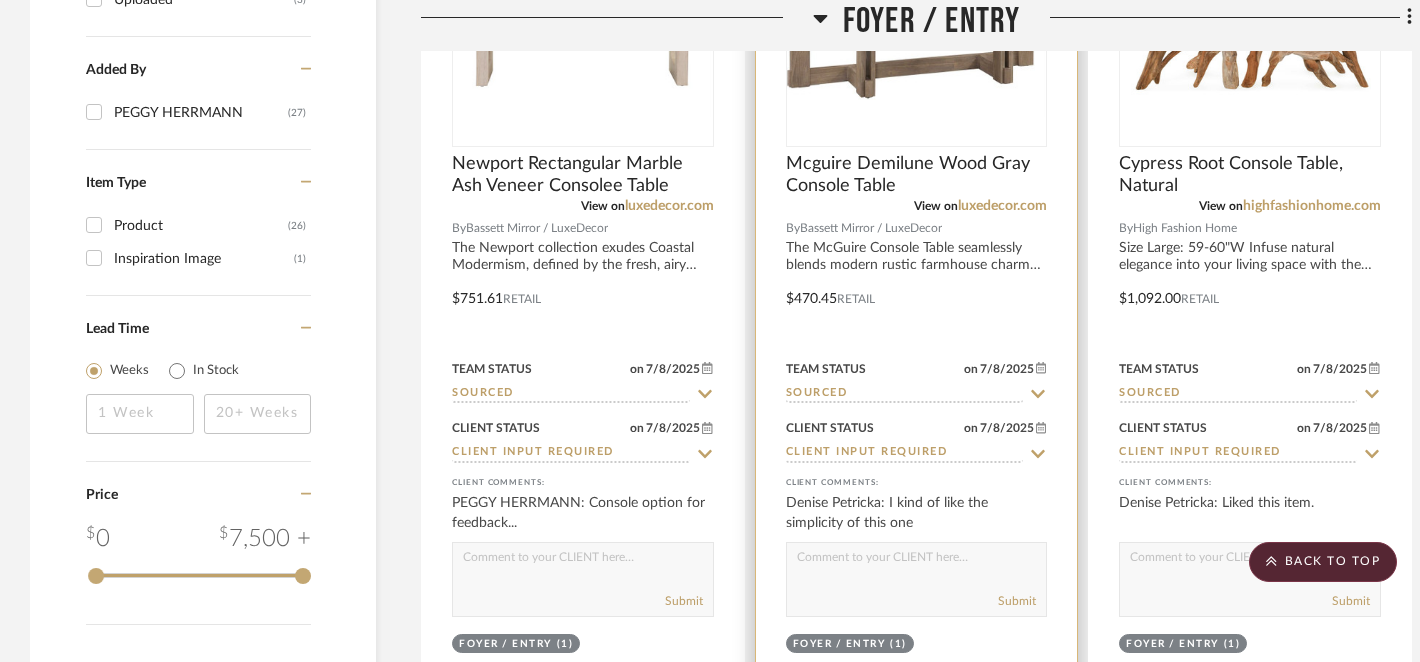 click at bounding box center (917, 562) 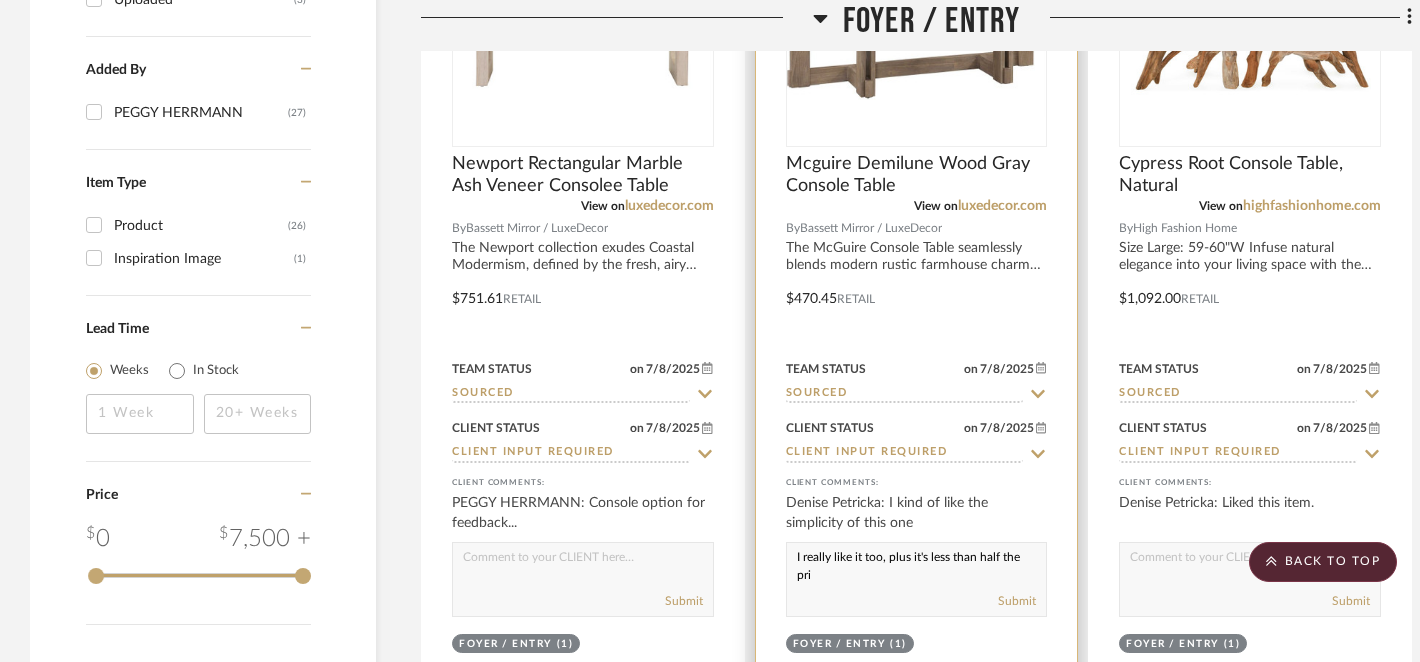 scroll, scrollTop: 1, scrollLeft: 0, axis: vertical 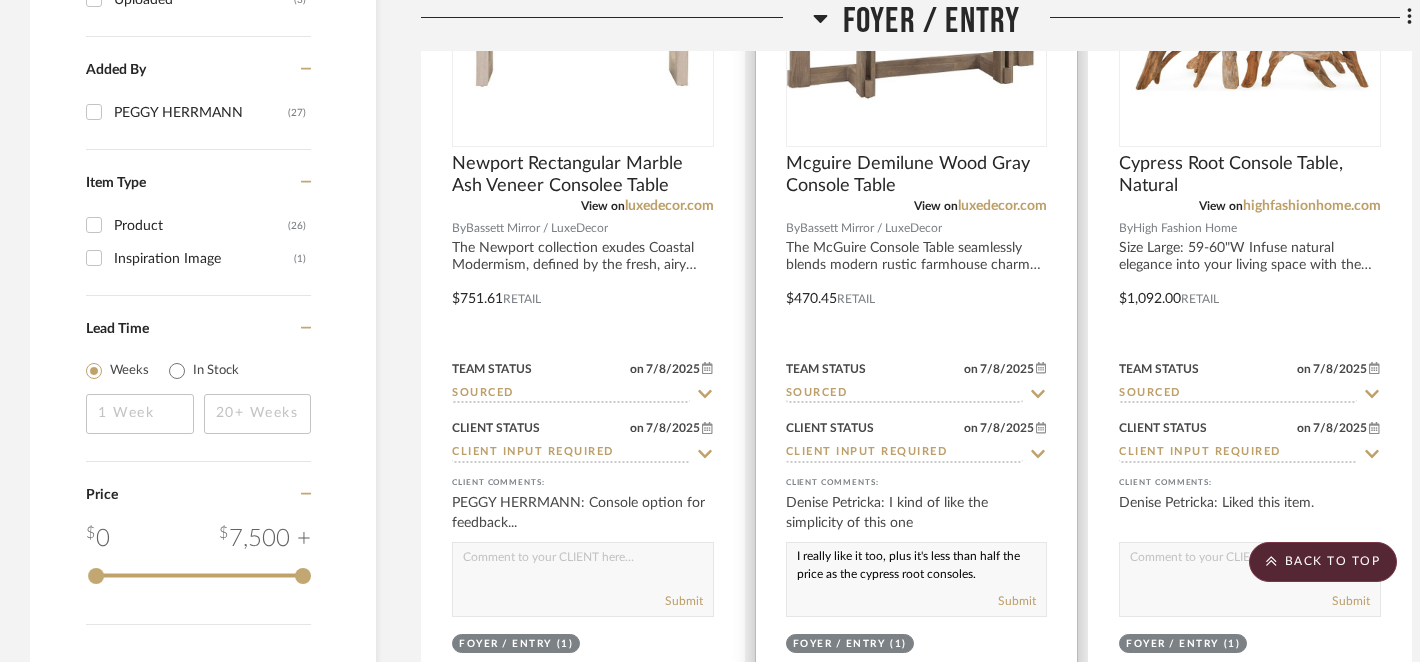 click on "I really like it too, plus it's less than half the price as the cypress root consoles." at bounding box center [917, 562] 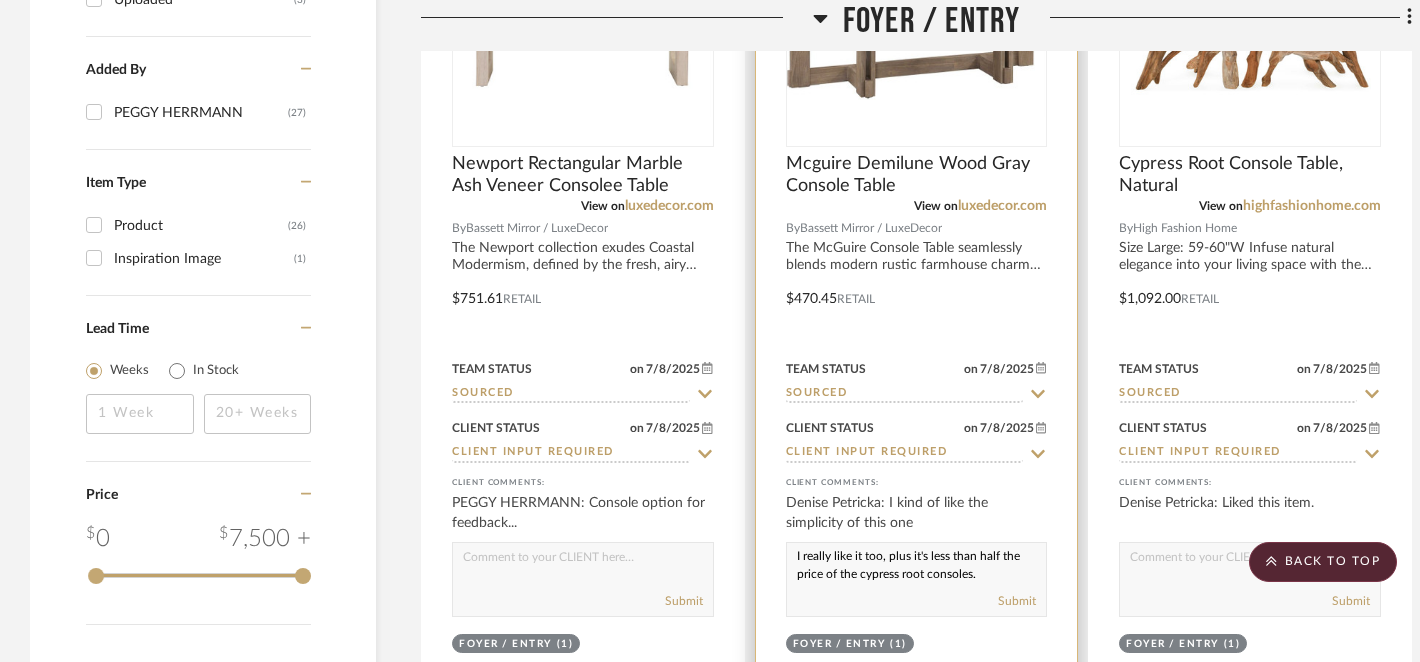 click on "I really like it too, plus it's less than half the price of the cypress root consoles." at bounding box center (917, 562) 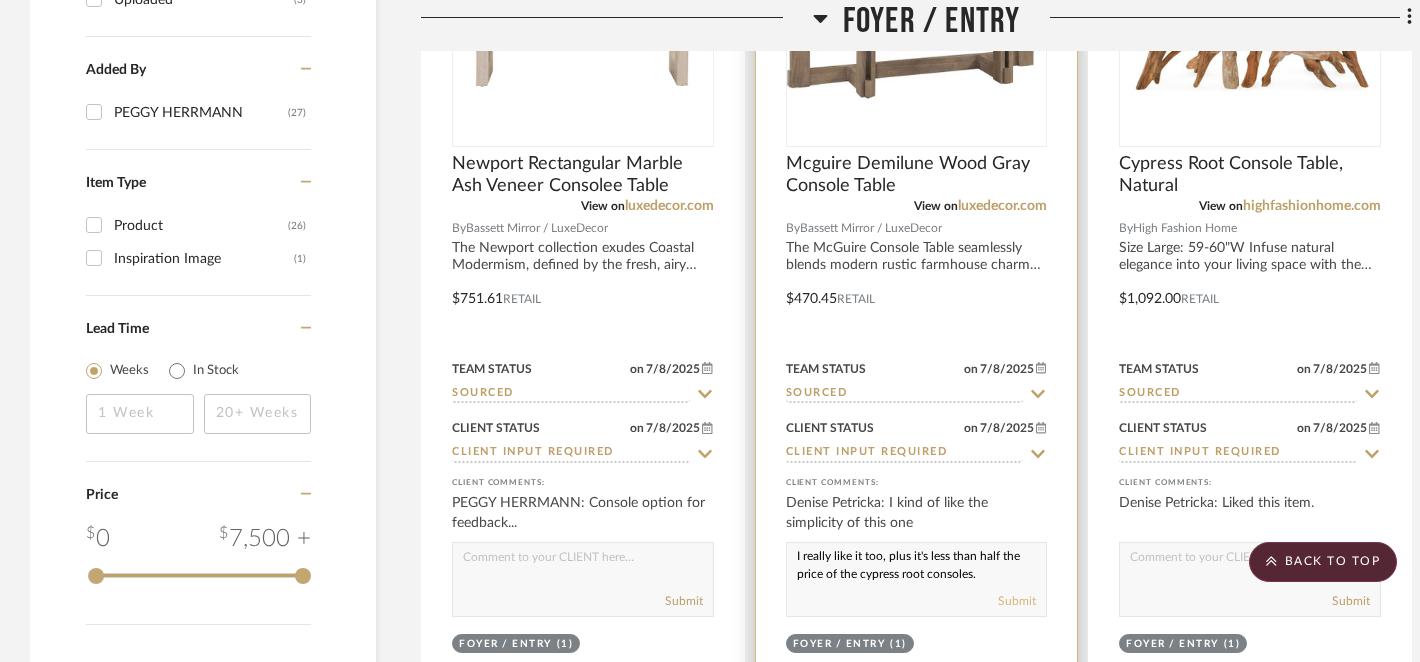 type on "I really like it too, plus it's less than half the price of the cypress root consoles." 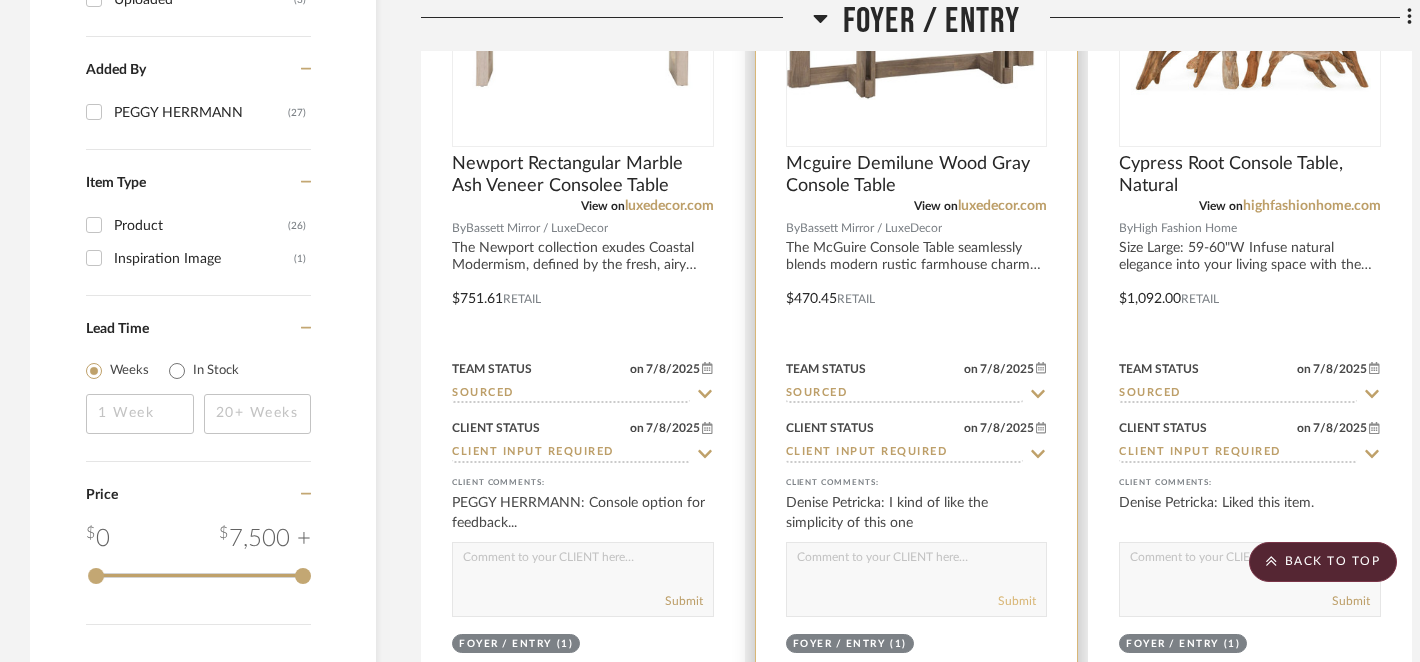 scroll, scrollTop: 0, scrollLeft: 0, axis: both 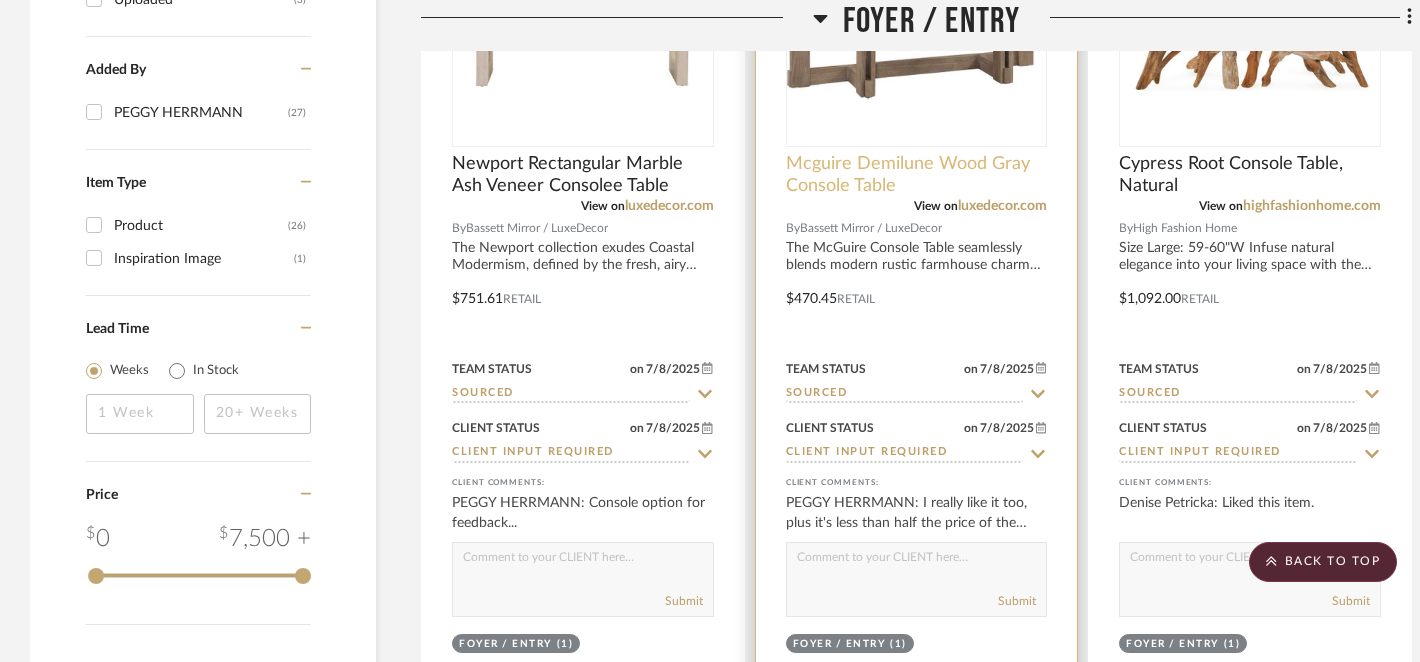 click on "Mcguire Demilune Wood Gray Console Table" at bounding box center [917, 175] 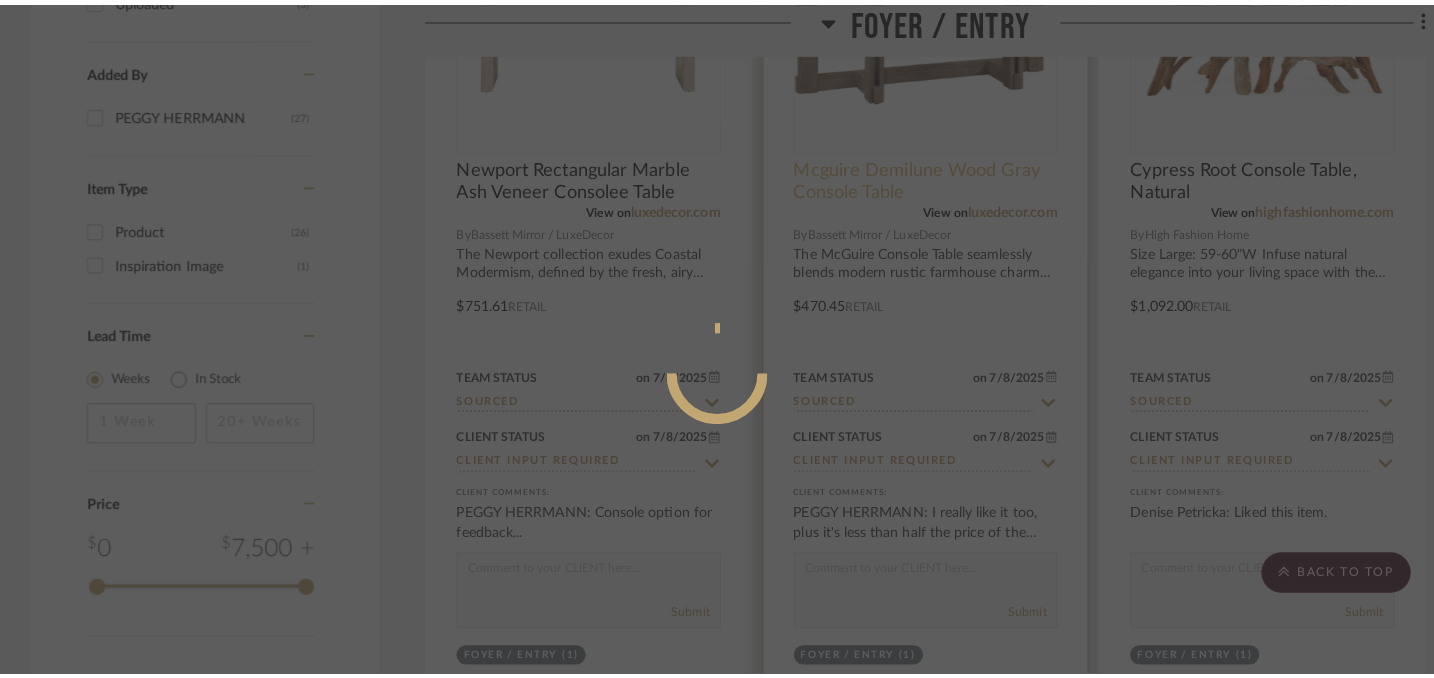 scroll, scrollTop: 0, scrollLeft: 0, axis: both 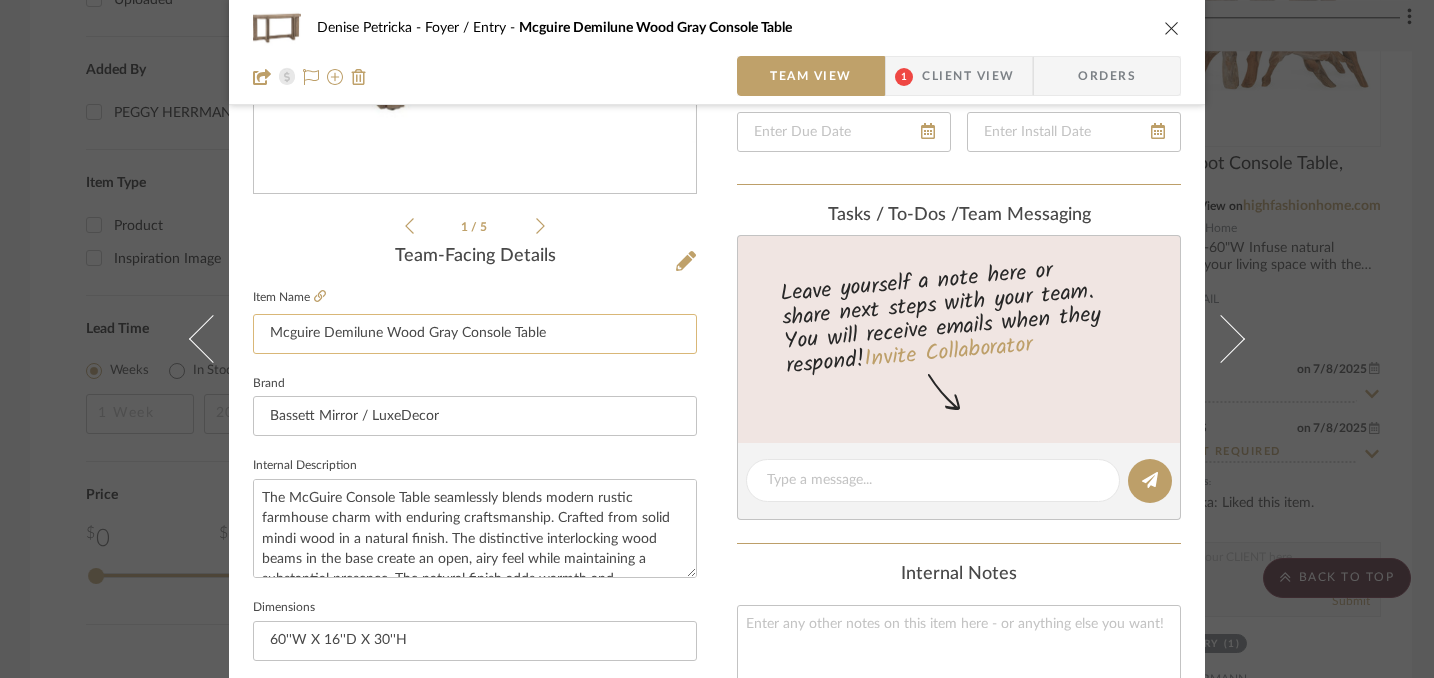 drag, startPoint x: 262, startPoint y: 331, endPoint x: 601, endPoint y: 336, distance: 339.03687 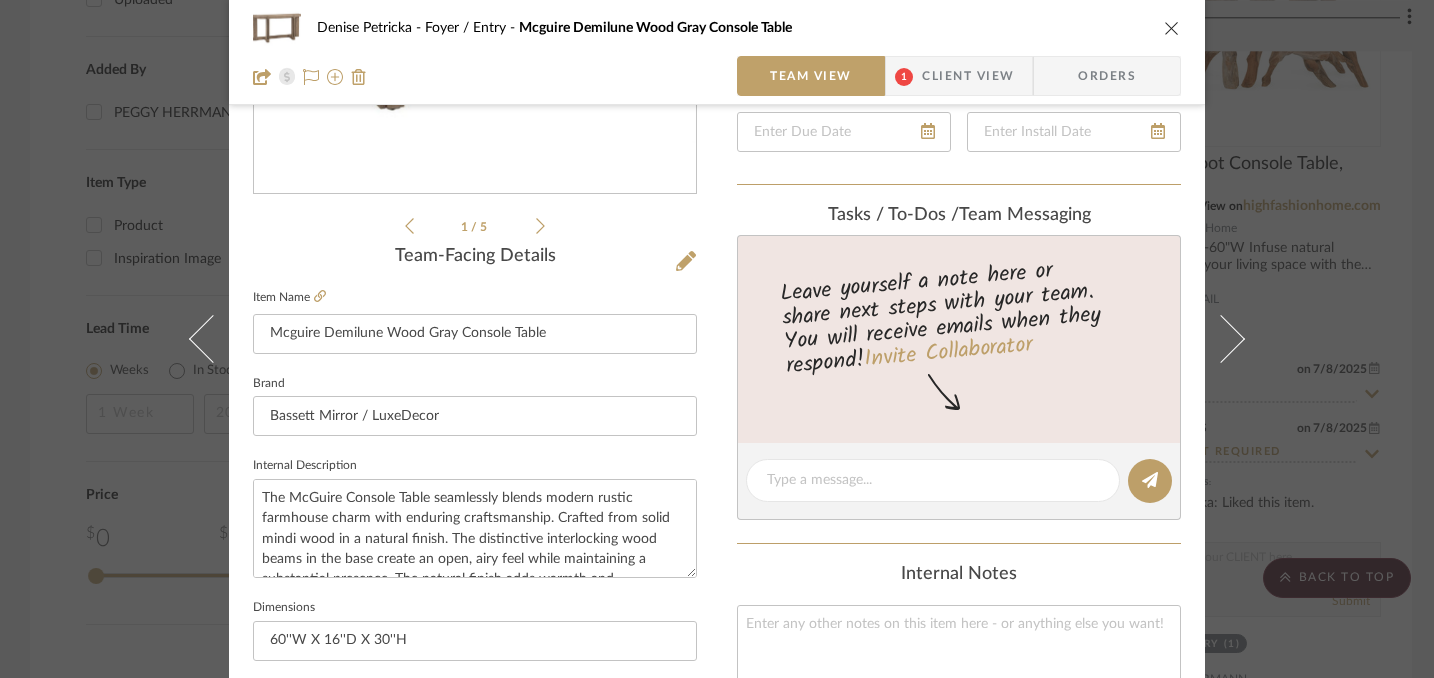 click at bounding box center (1172, 28) 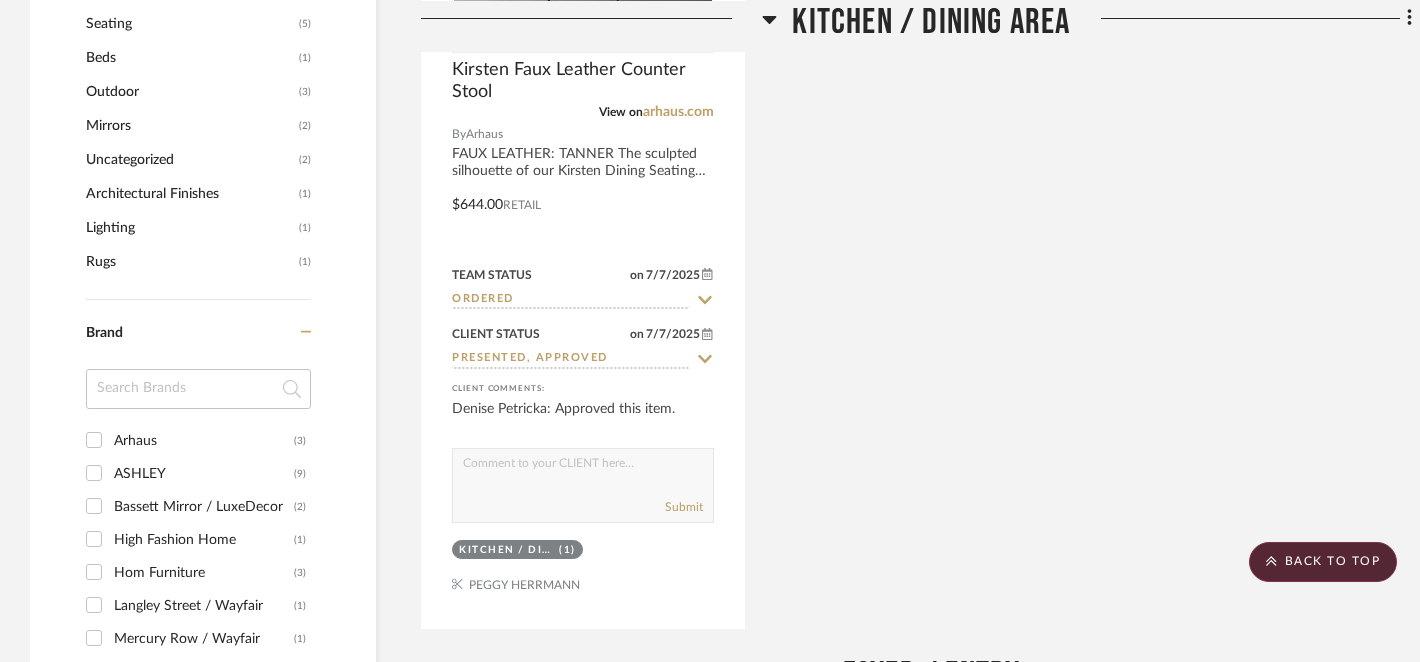 scroll, scrollTop: 1692, scrollLeft: 0, axis: vertical 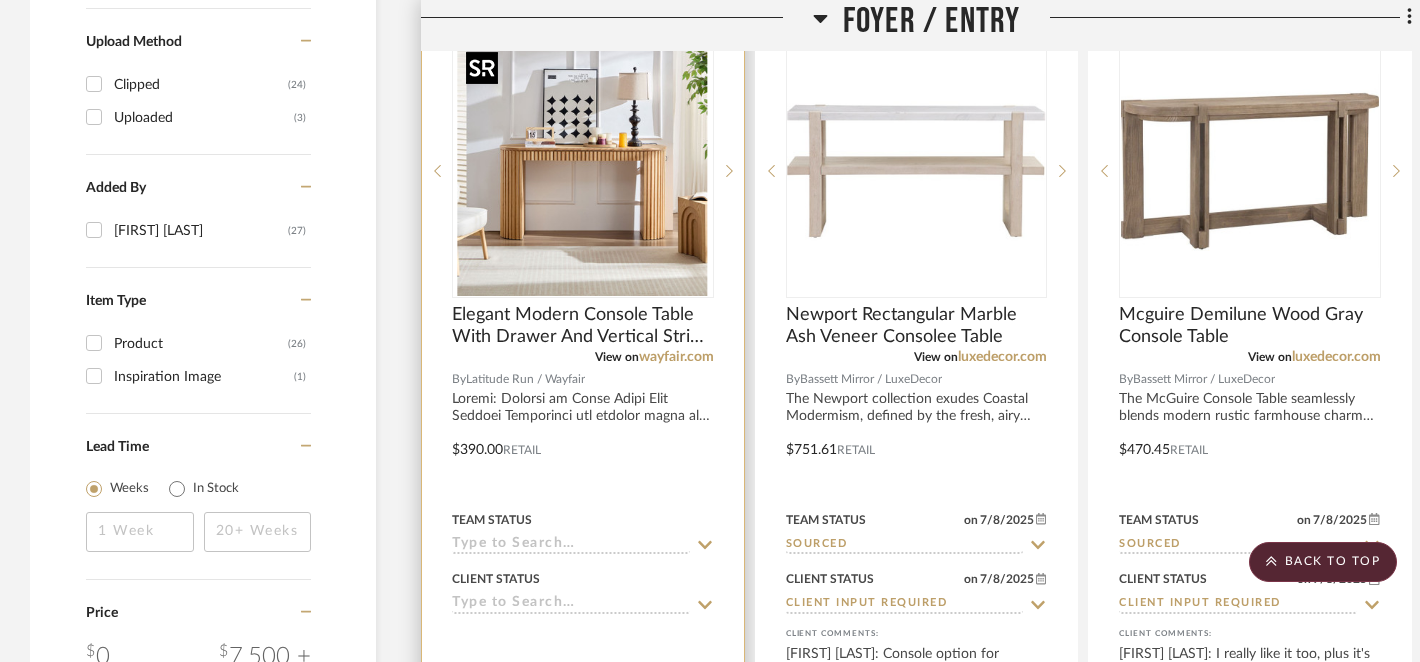 click at bounding box center (583, 171) 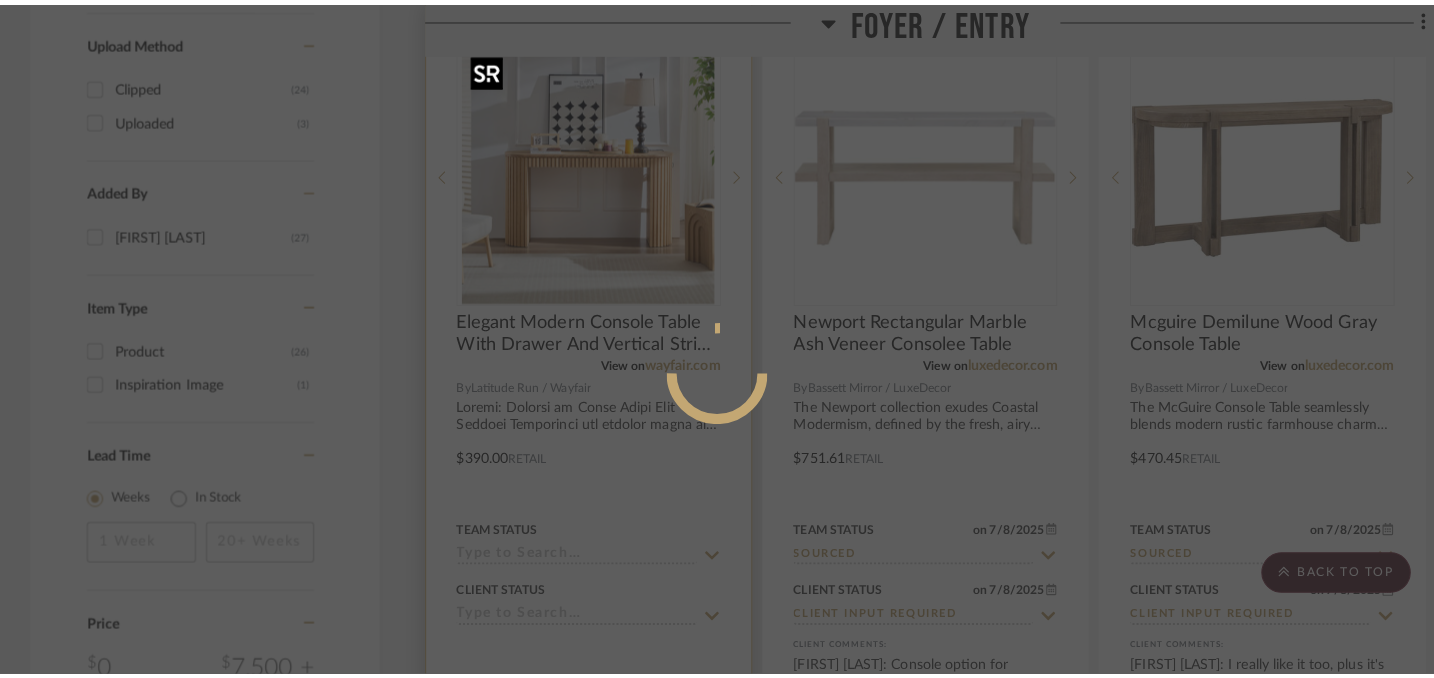 scroll, scrollTop: 0, scrollLeft: 0, axis: both 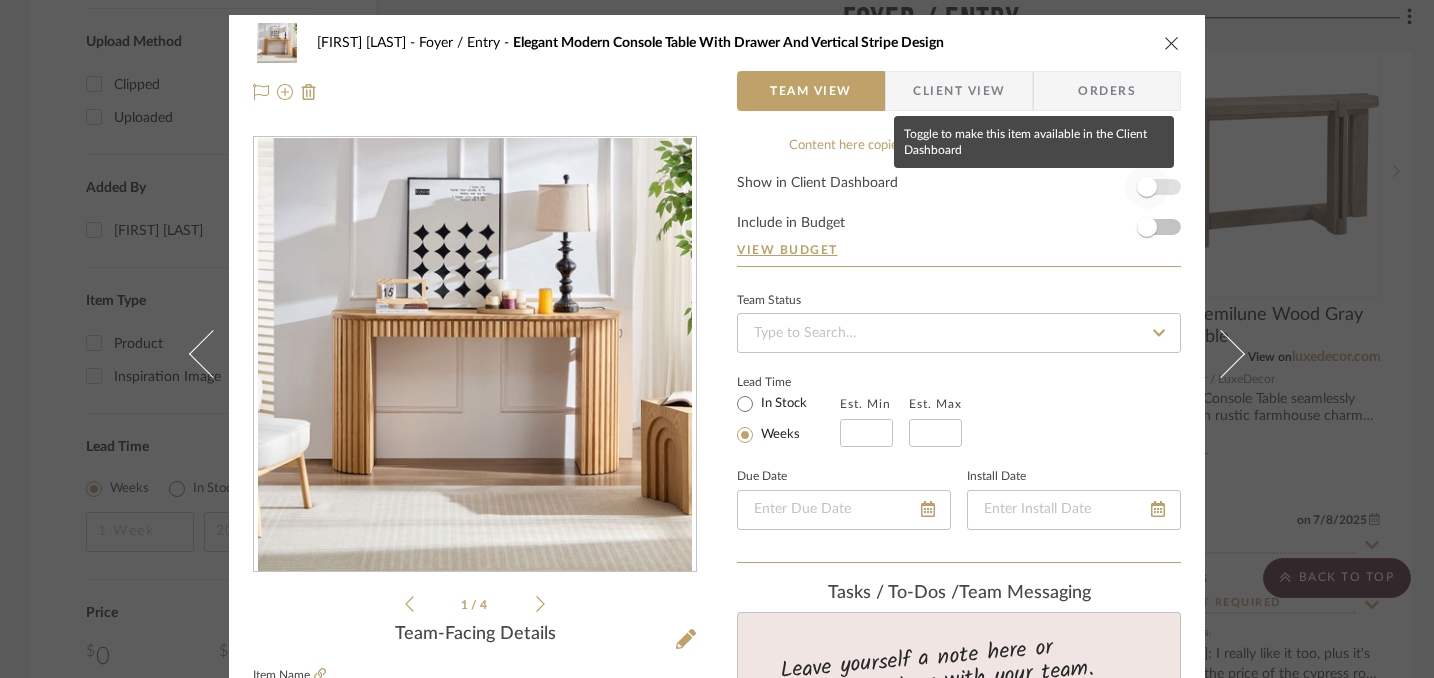 click at bounding box center (1147, 187) 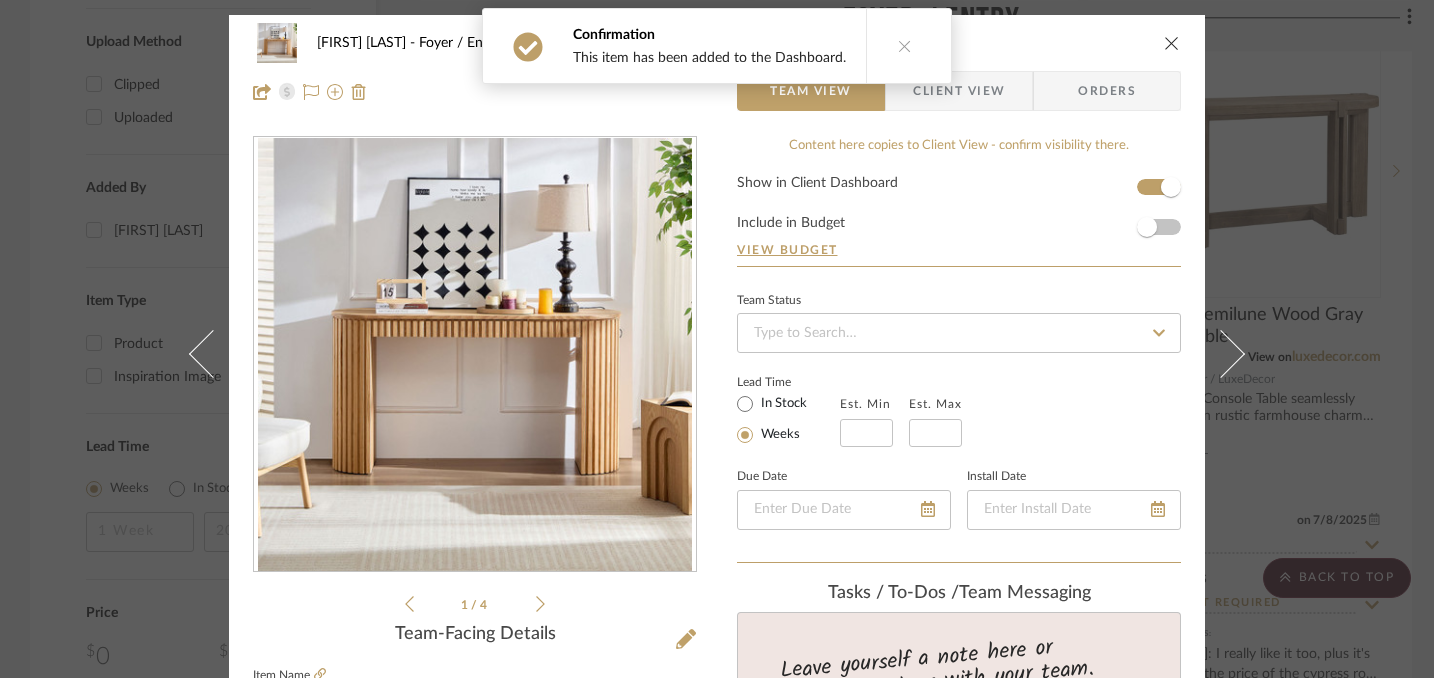 click at bounding box center (1172, 43) 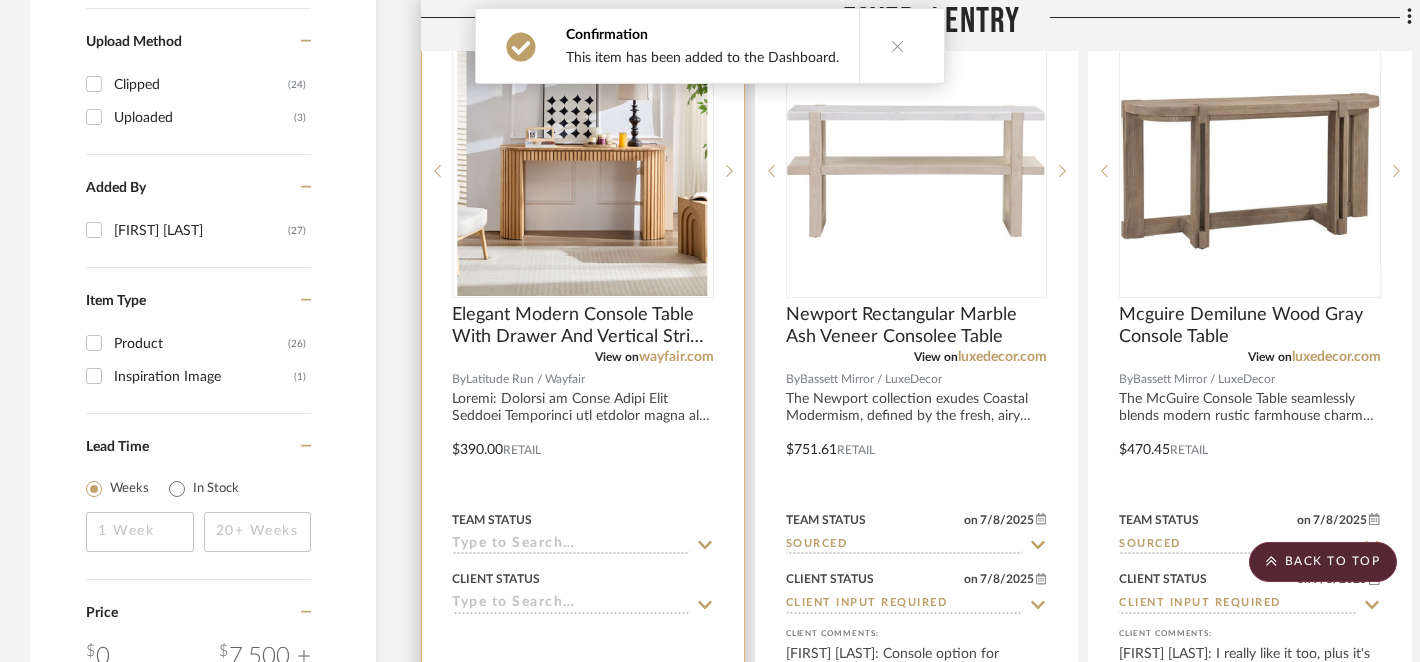 scroll, scrollTop: 2482, scrollLeft: 0, axis: vertical 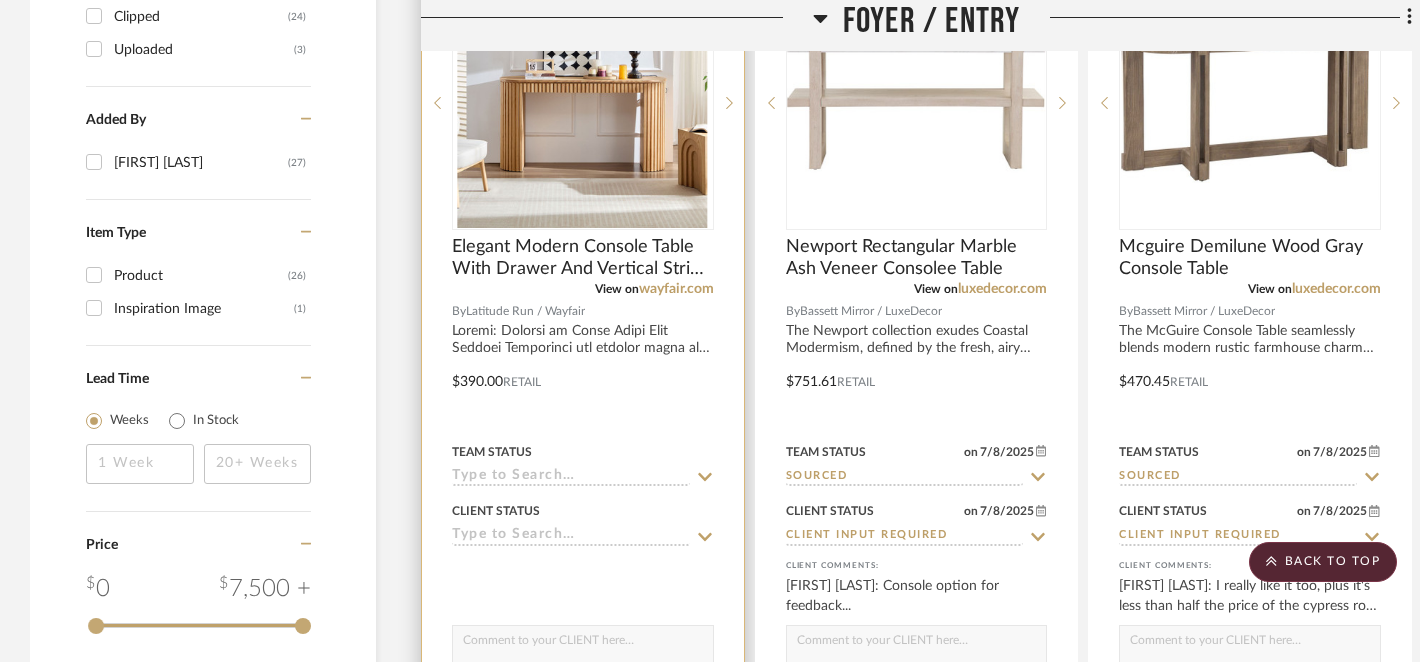 click at bounding box center [705, 477] 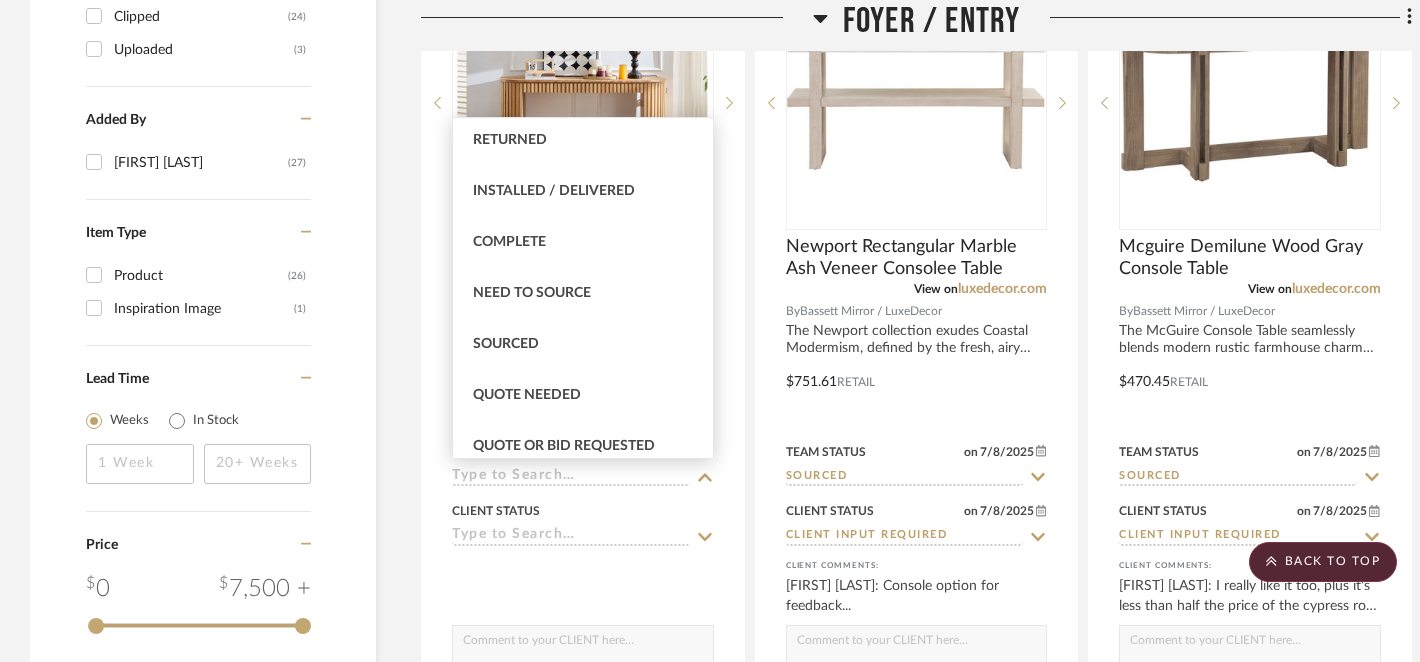 scroll, scrollTop: 472, scrollLeft: 0, axis: vertical 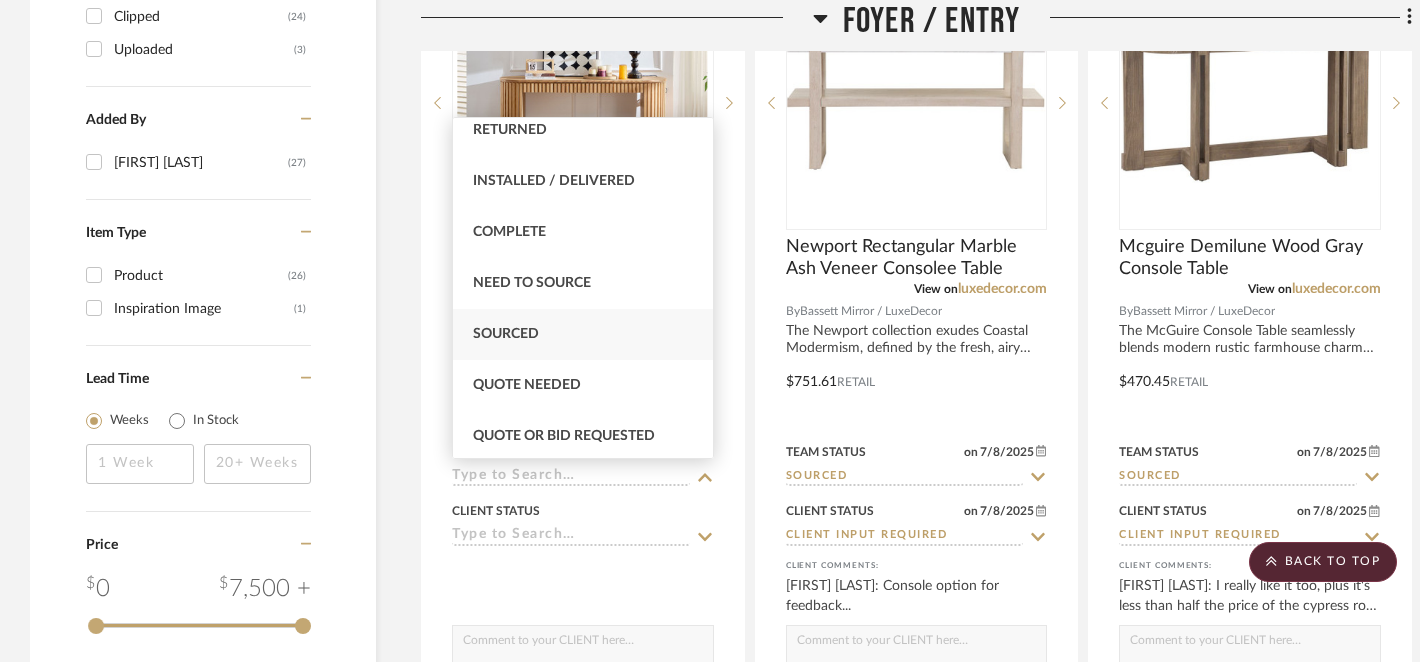 click on "Sourced" at bounding box center (583, 334) 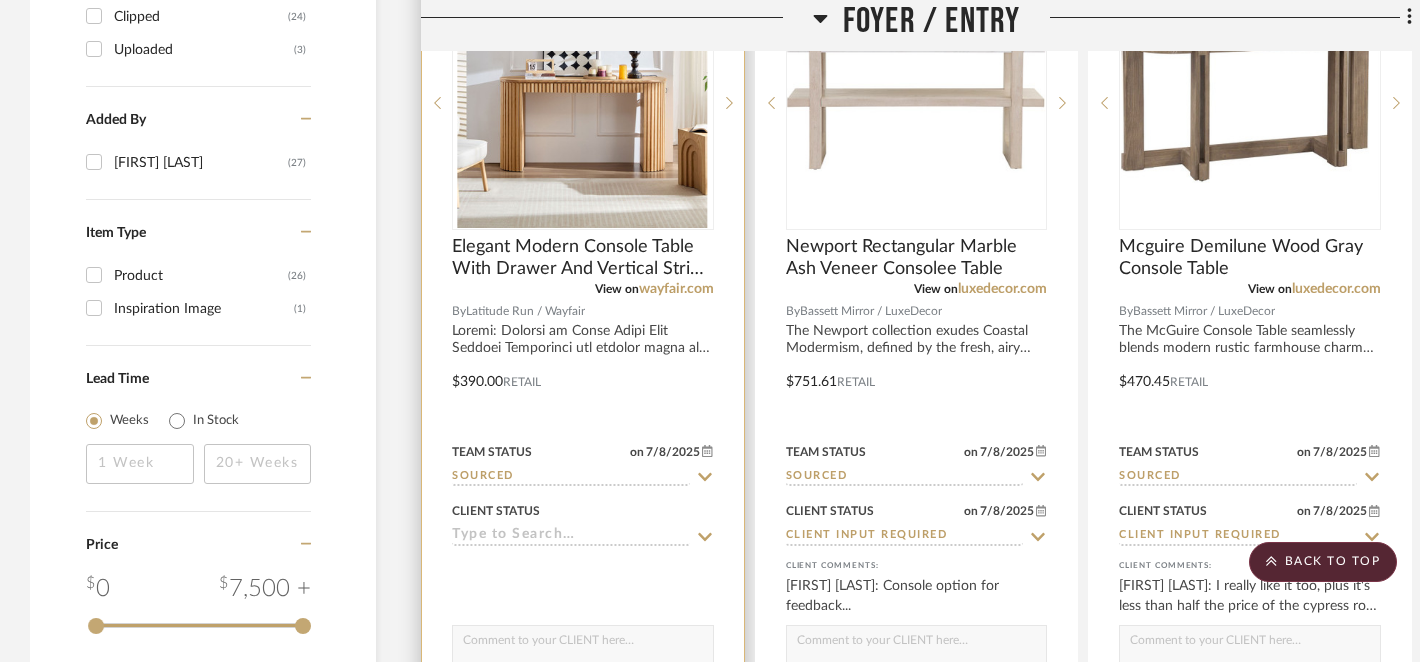 click at bounding box center (705, 537) 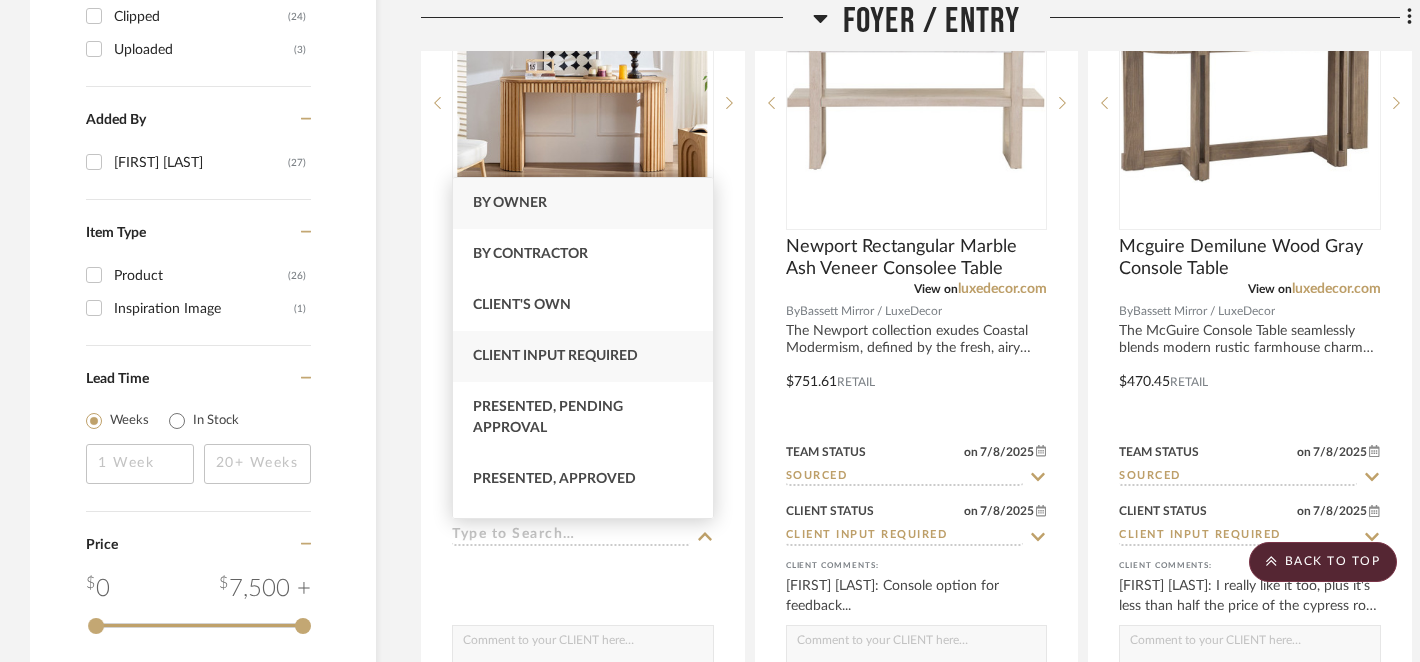 click on "Client Input Required" at bounding box center (510, 203) 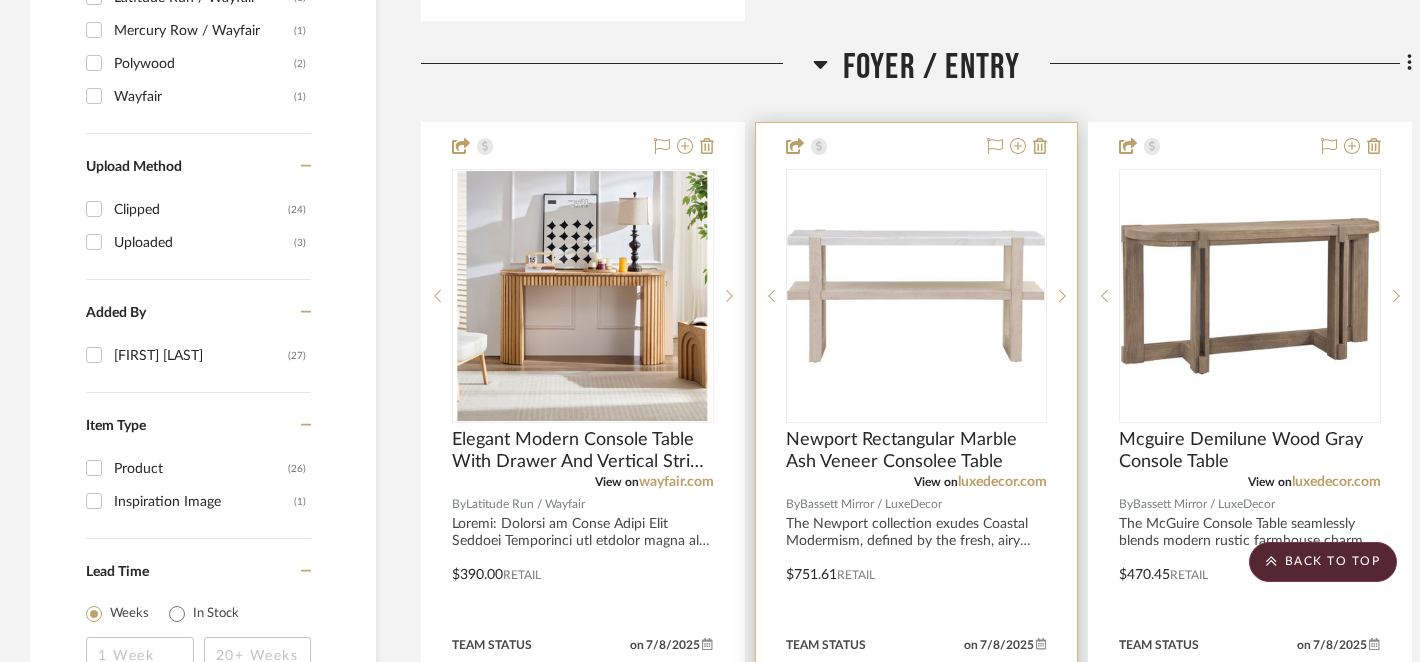 scroll, scrollTop: 2287, scrollLeft: 0, axis: vertical 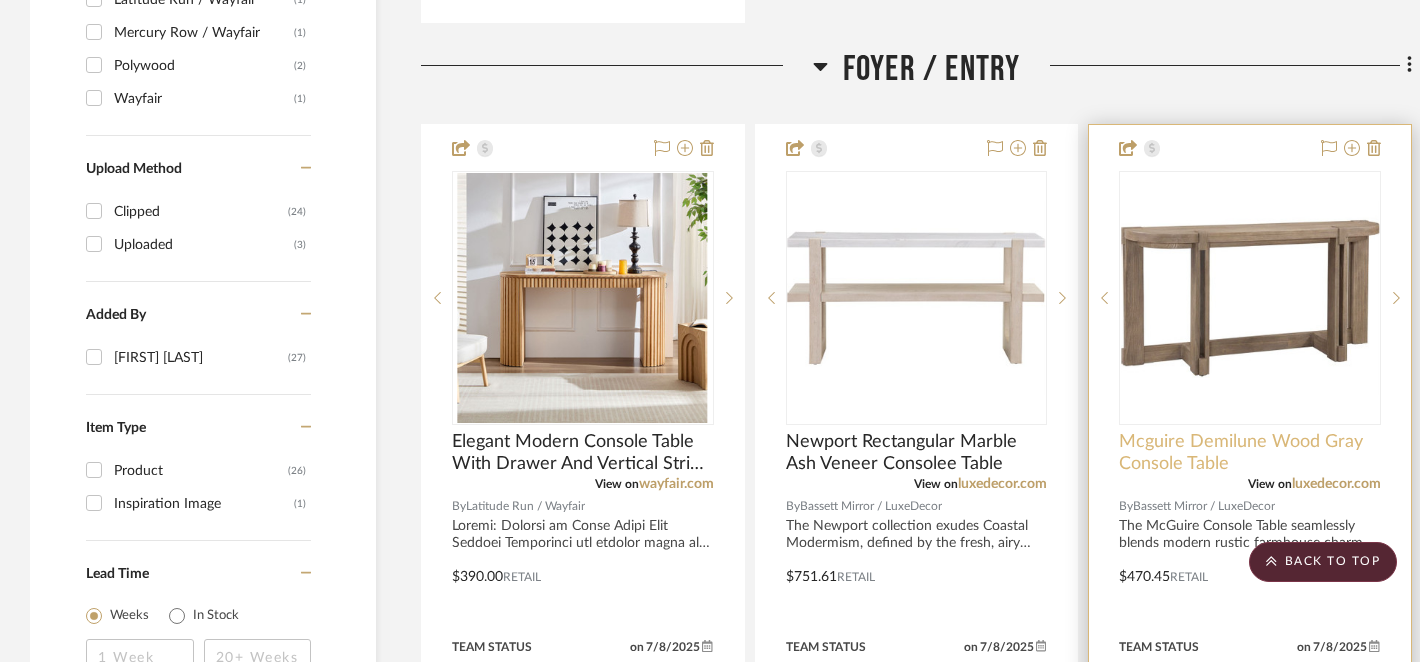 click on "Mcguire Demilune Wood Gray Console Table" at bounding box center (1250, 453) 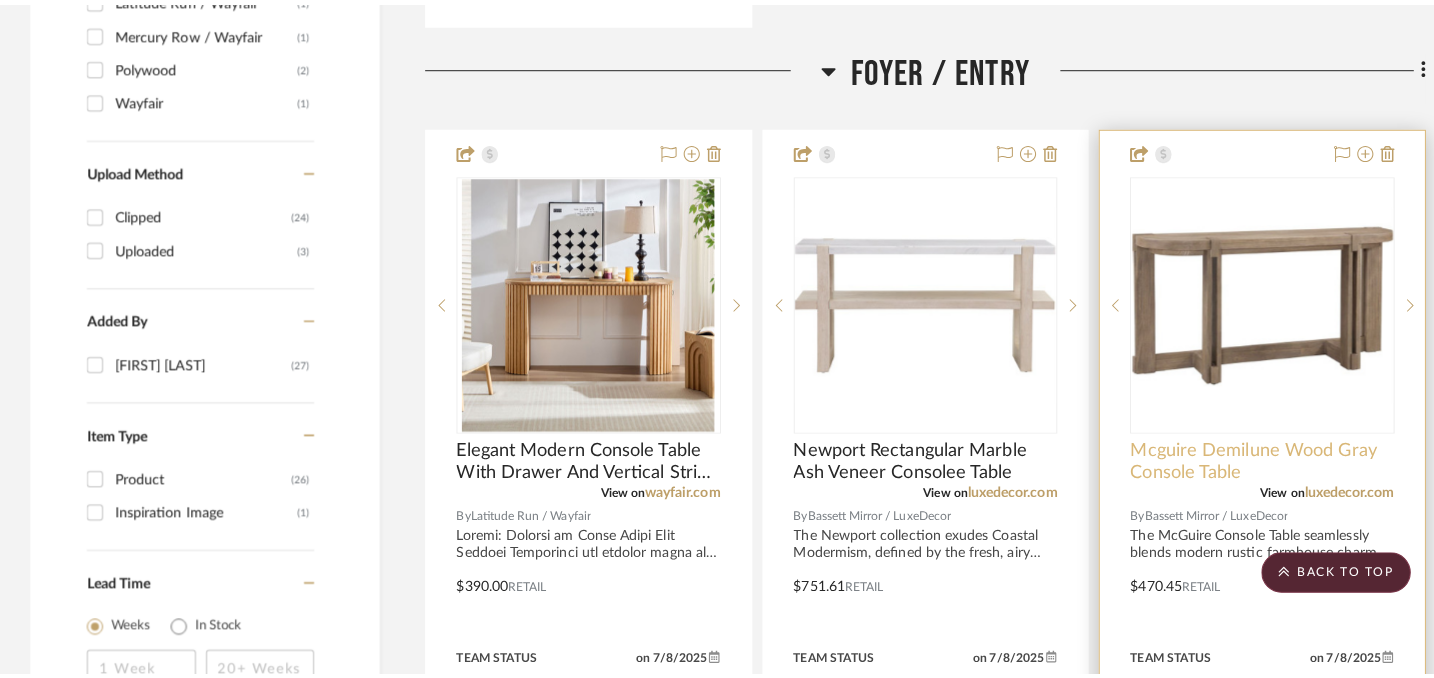 scroll, scrollTop: 0, scrollLeft: 0, axis: both 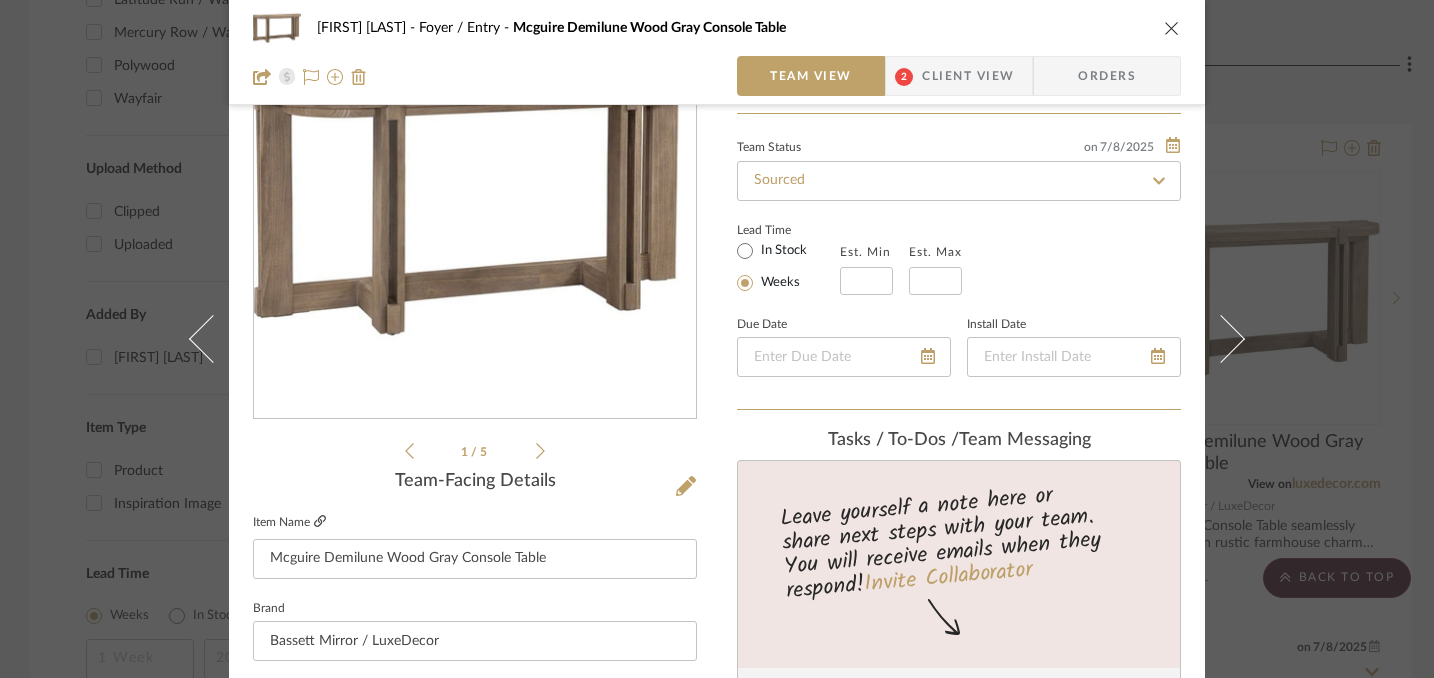 click at bounding box center (320, 521) 